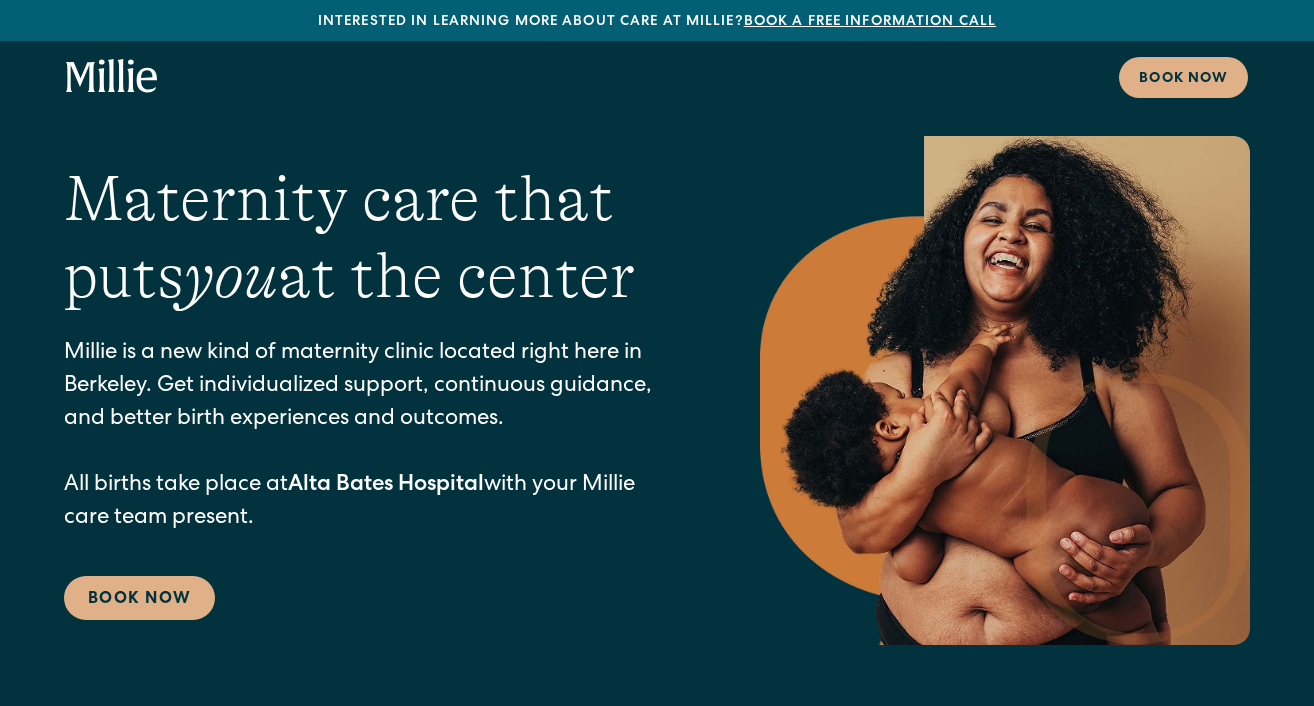 scroll, scrollTop: 0, scrollLeft: 0, axis: both 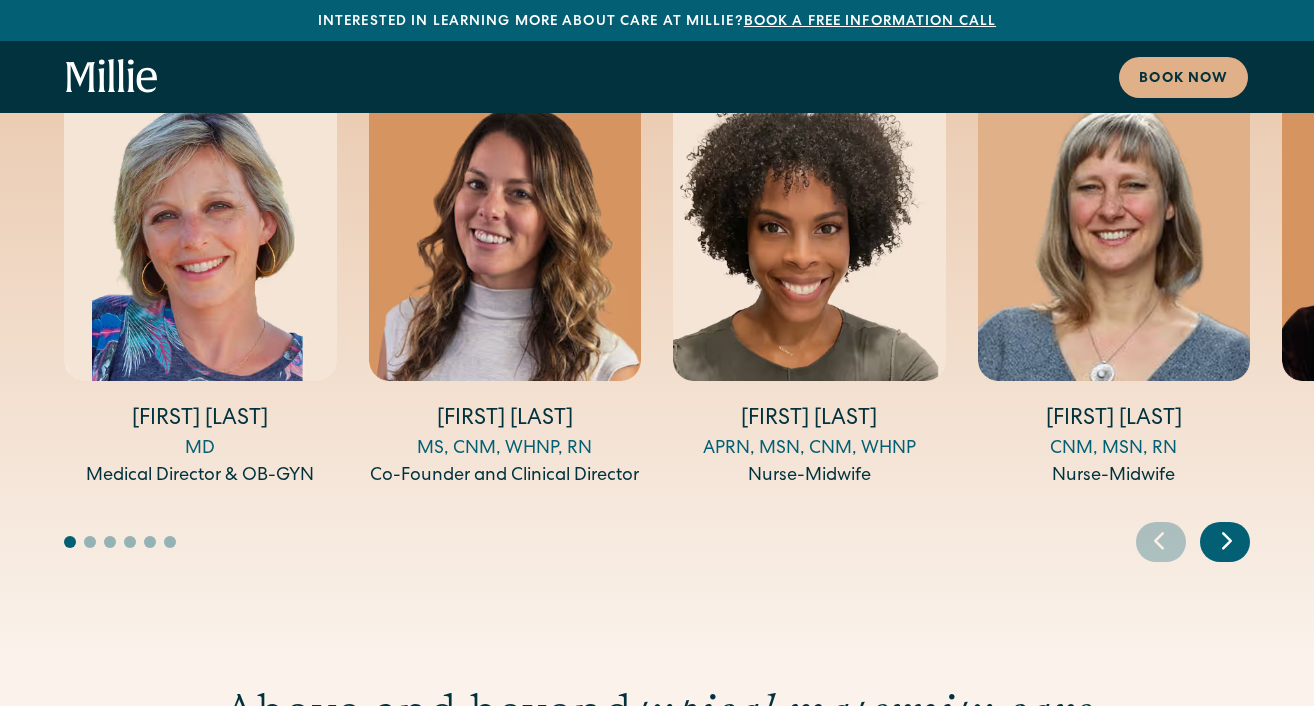 click 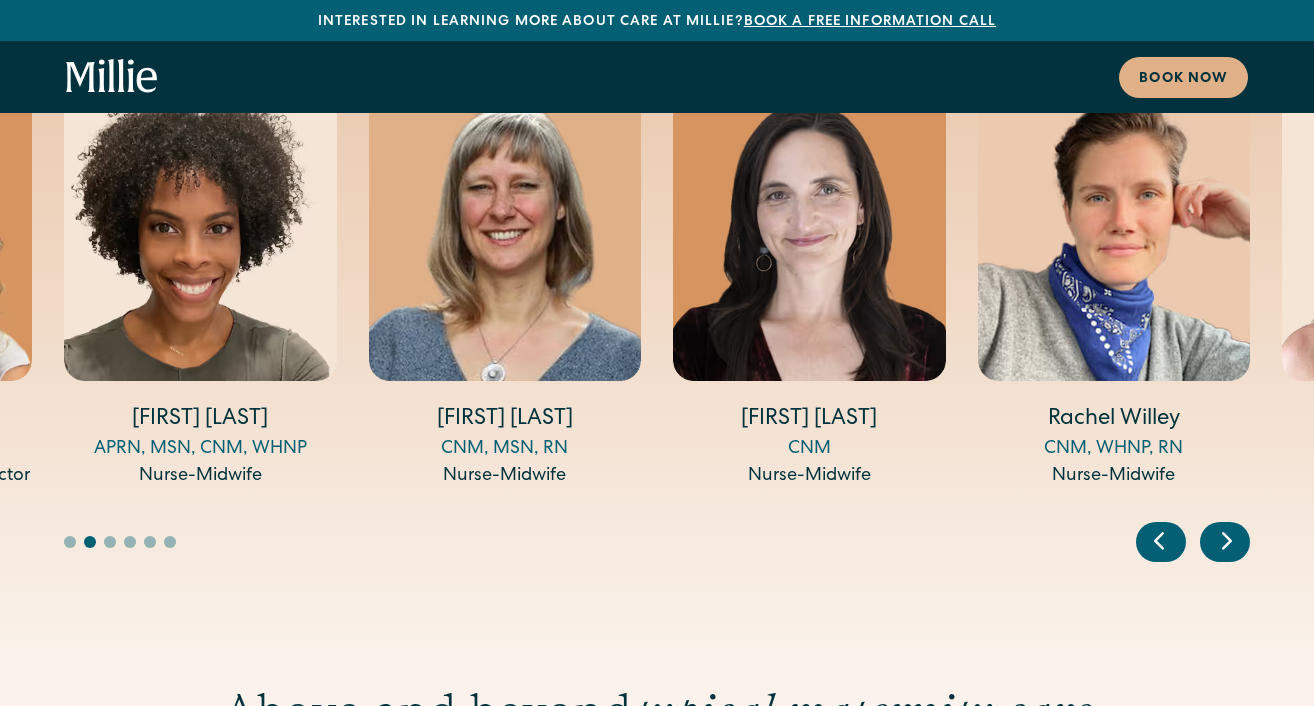 click 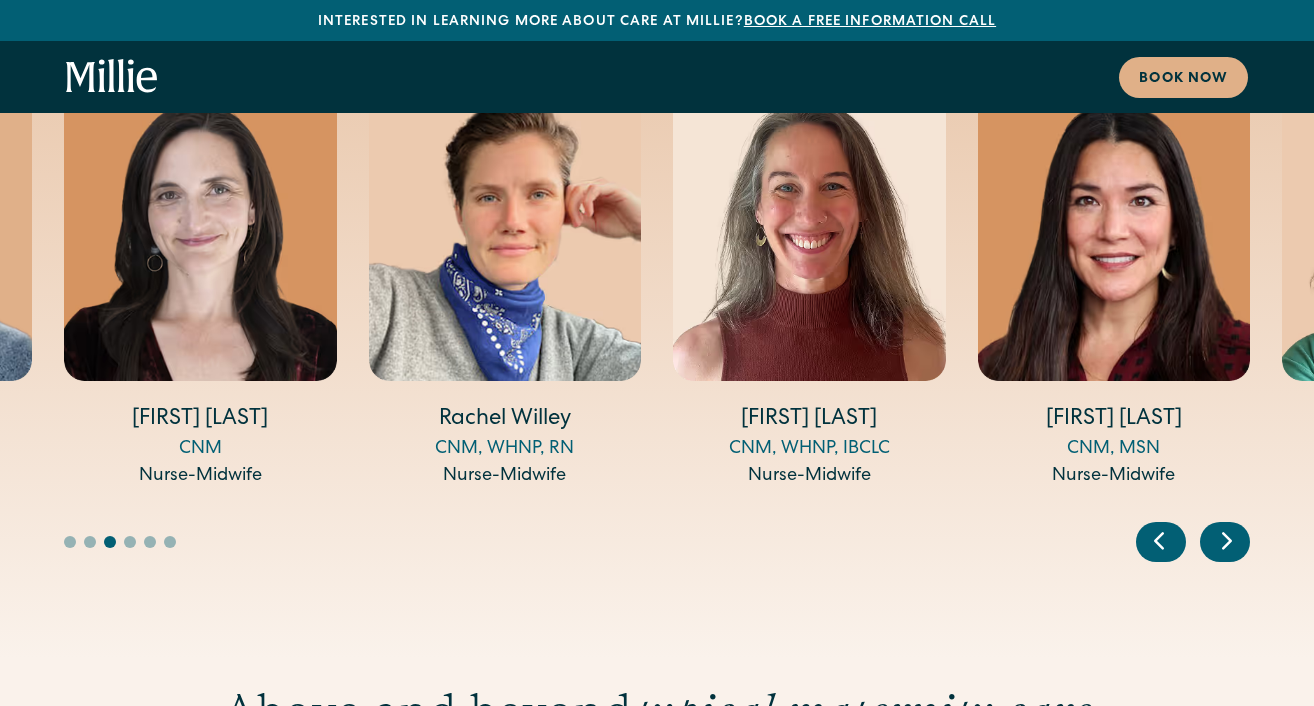 click 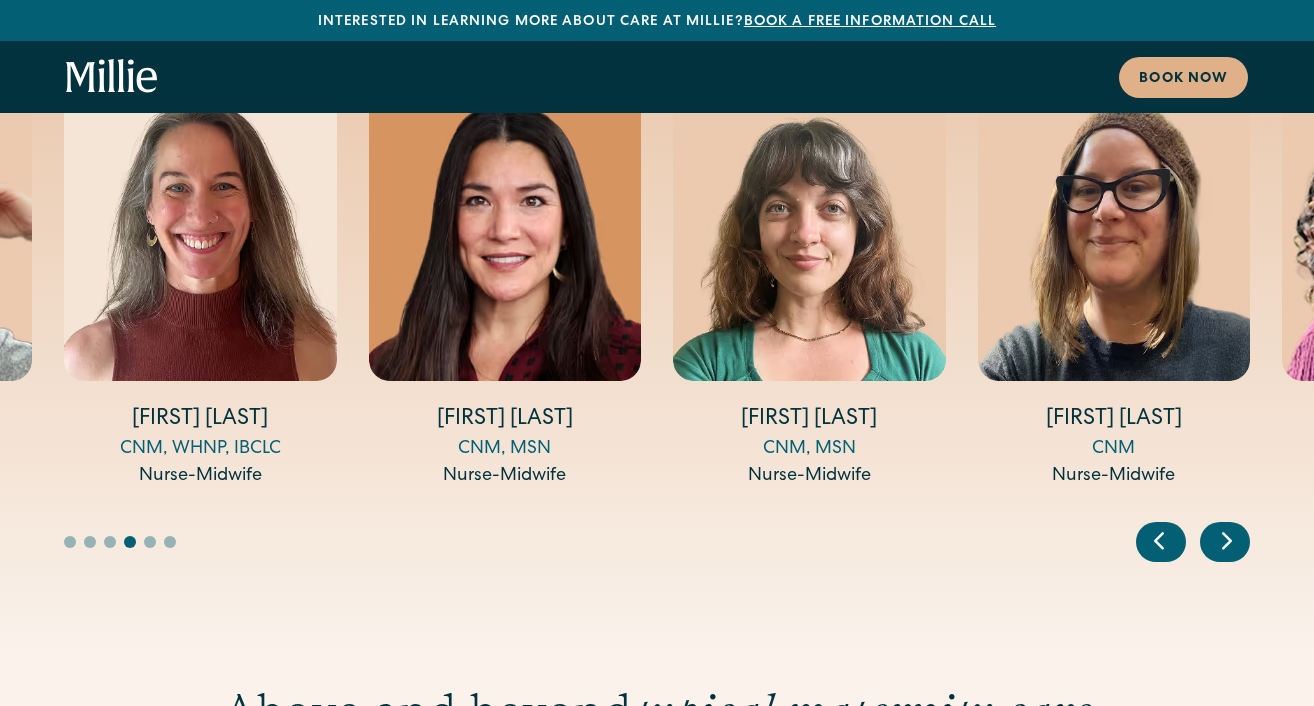 click 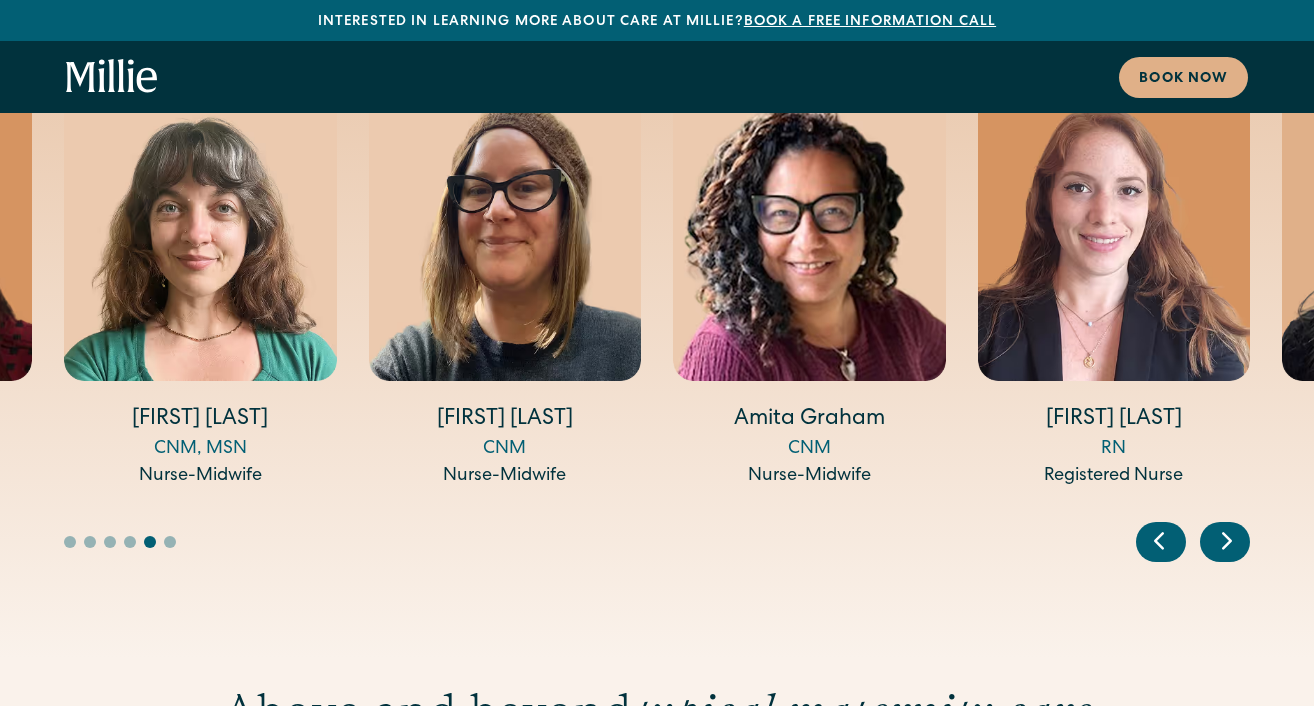 click 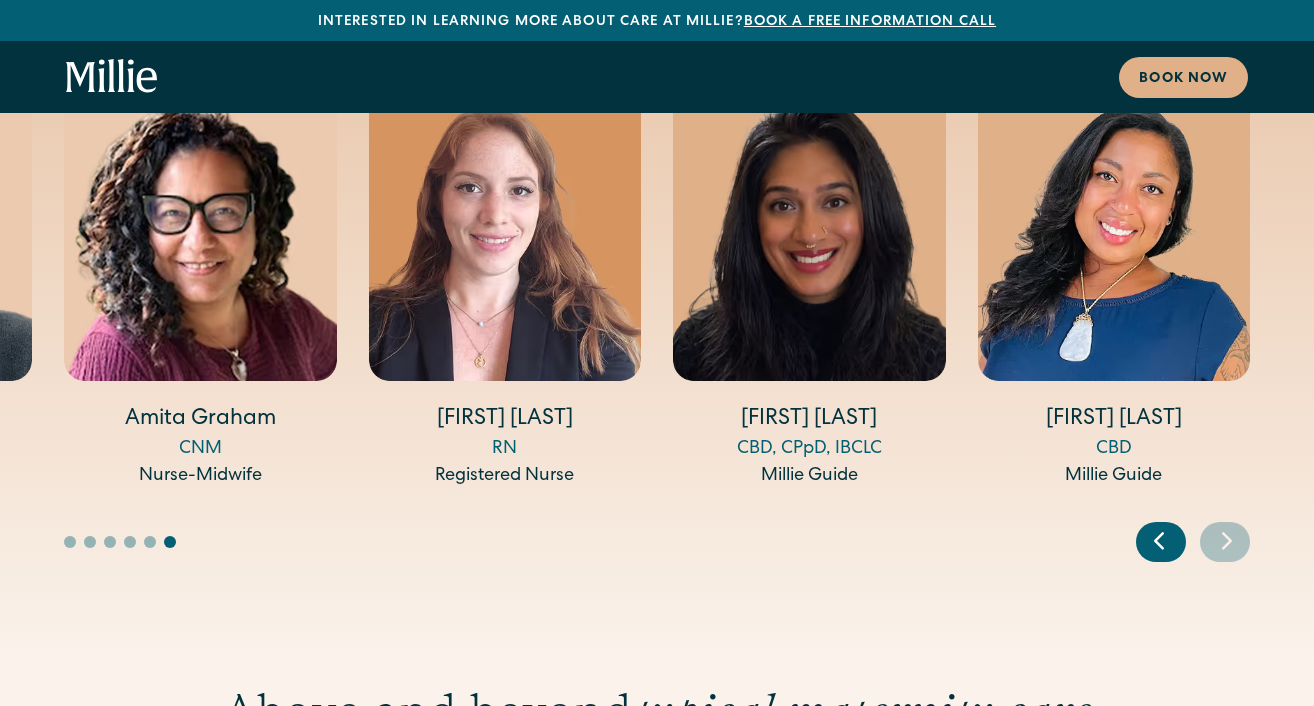 click 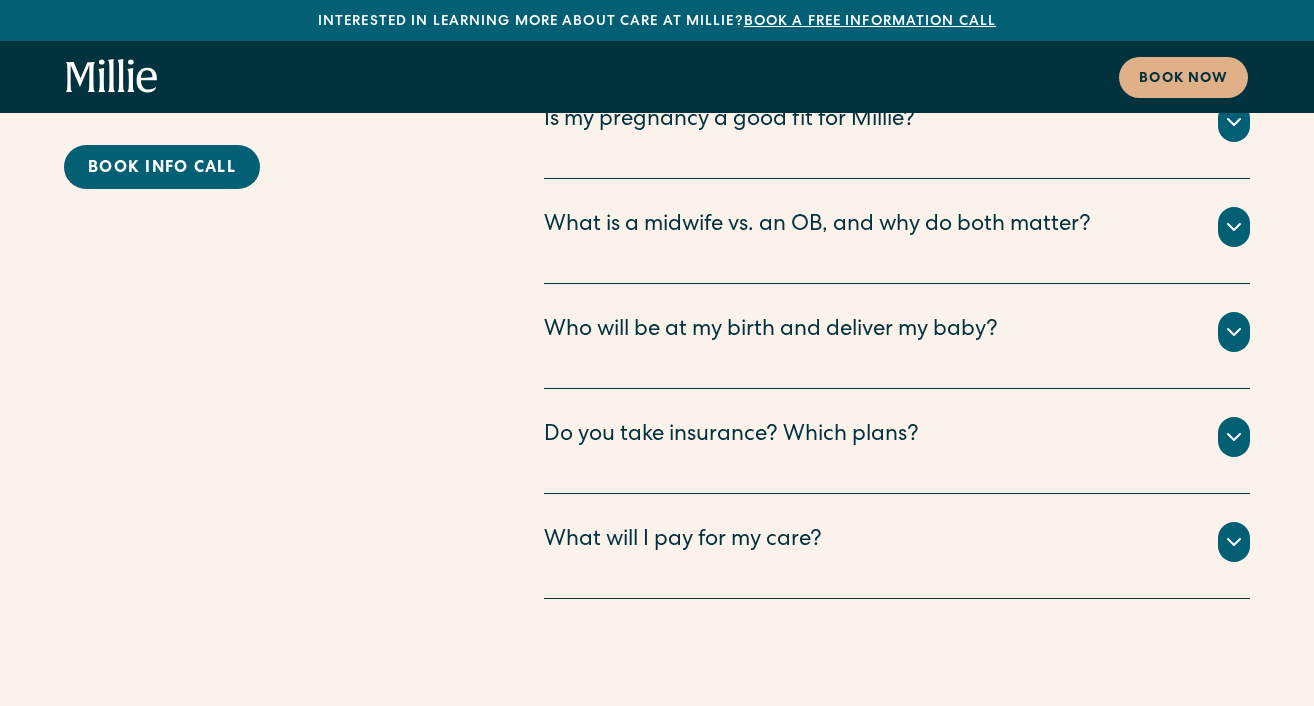 scroll, scrollTop: 9852, scrollLeft: 0, axis: vertical 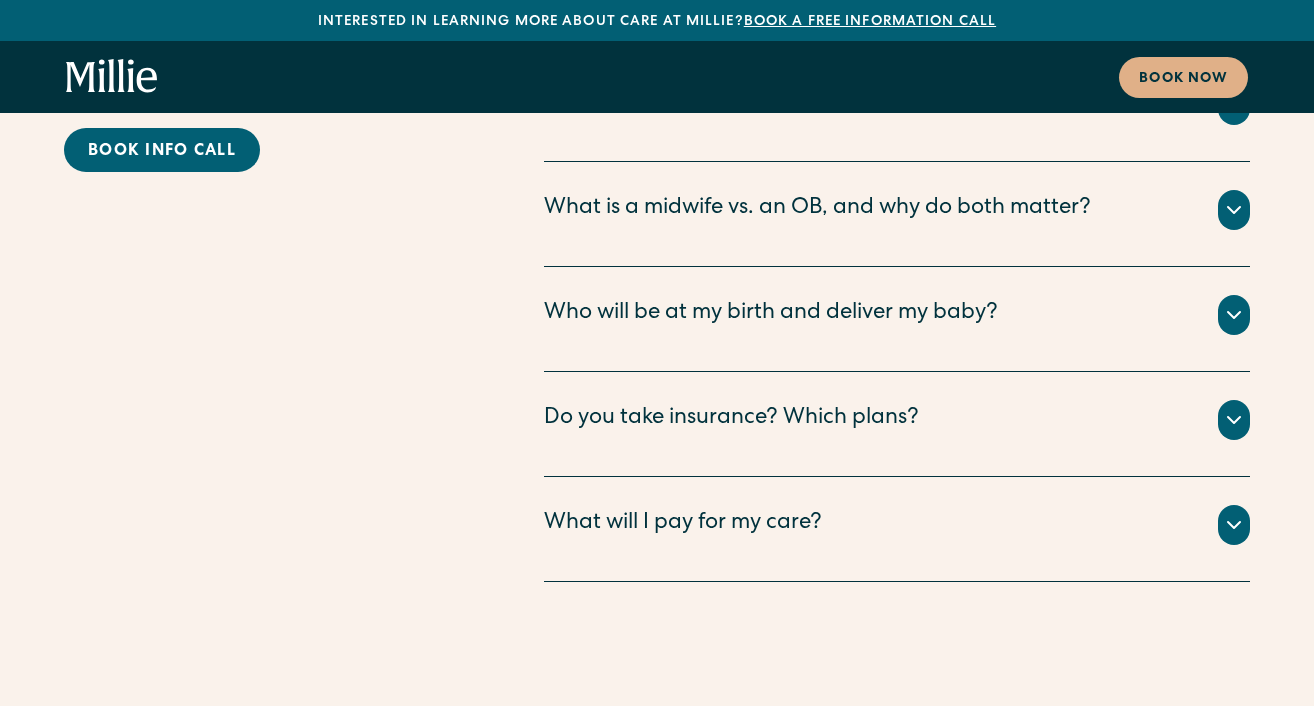 click 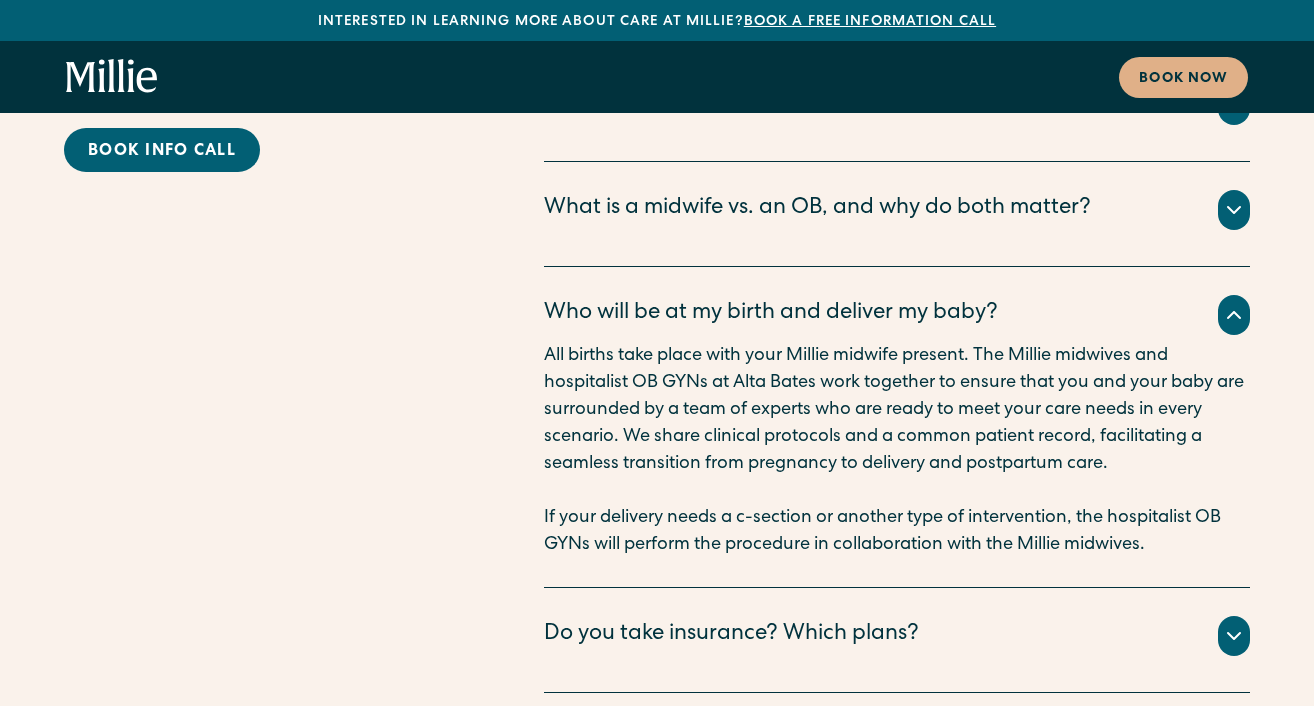 click 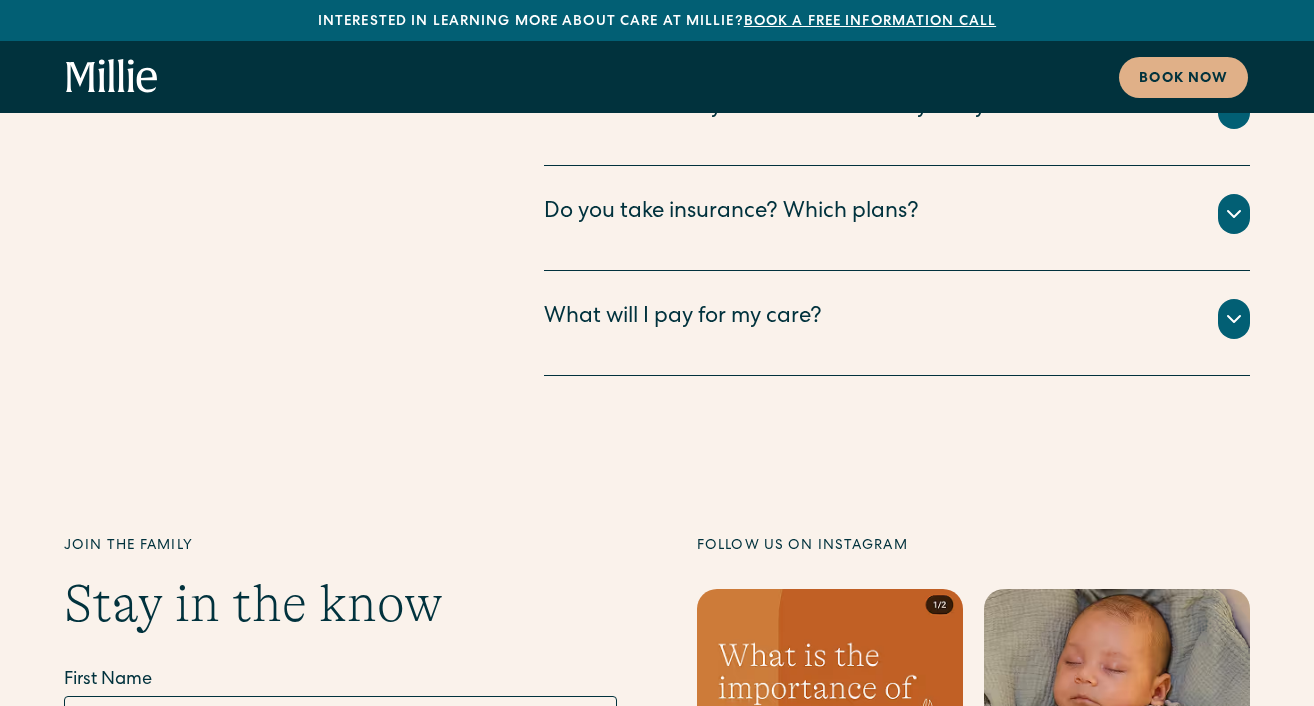 scroll, scrollTop: 10052, scrollLeft: 0, axis: vertical 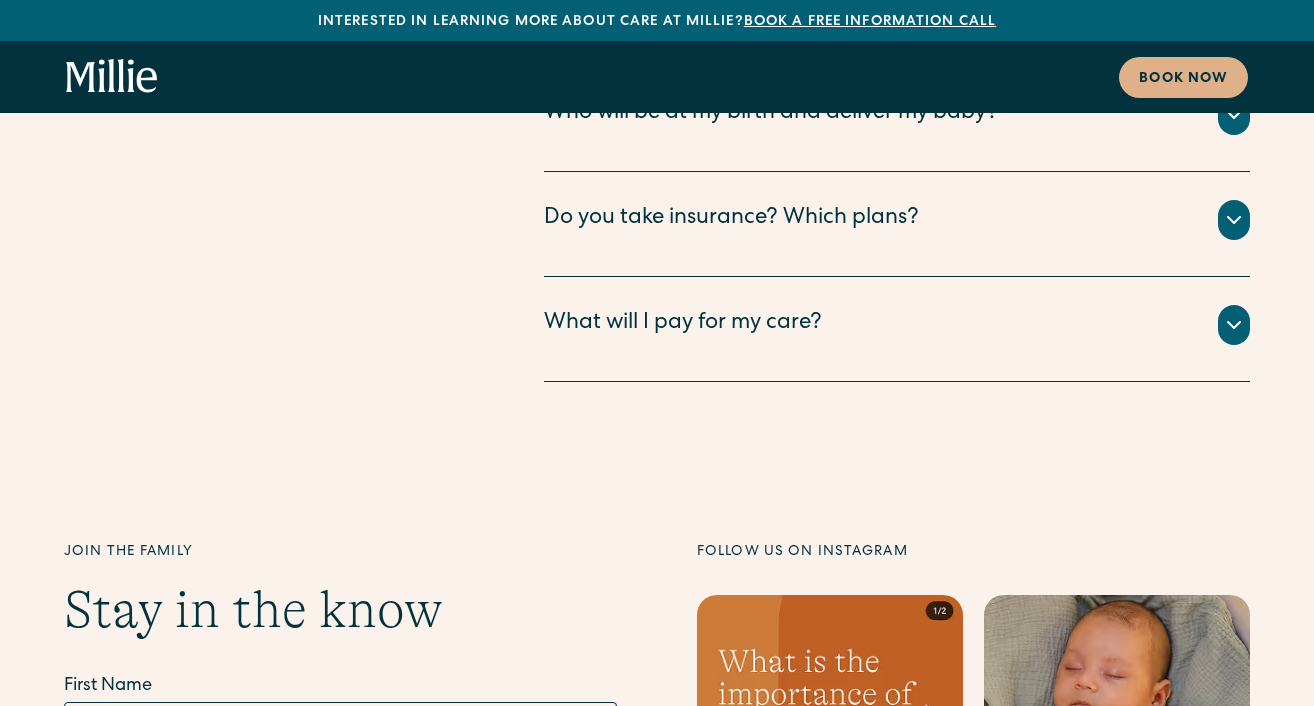 click 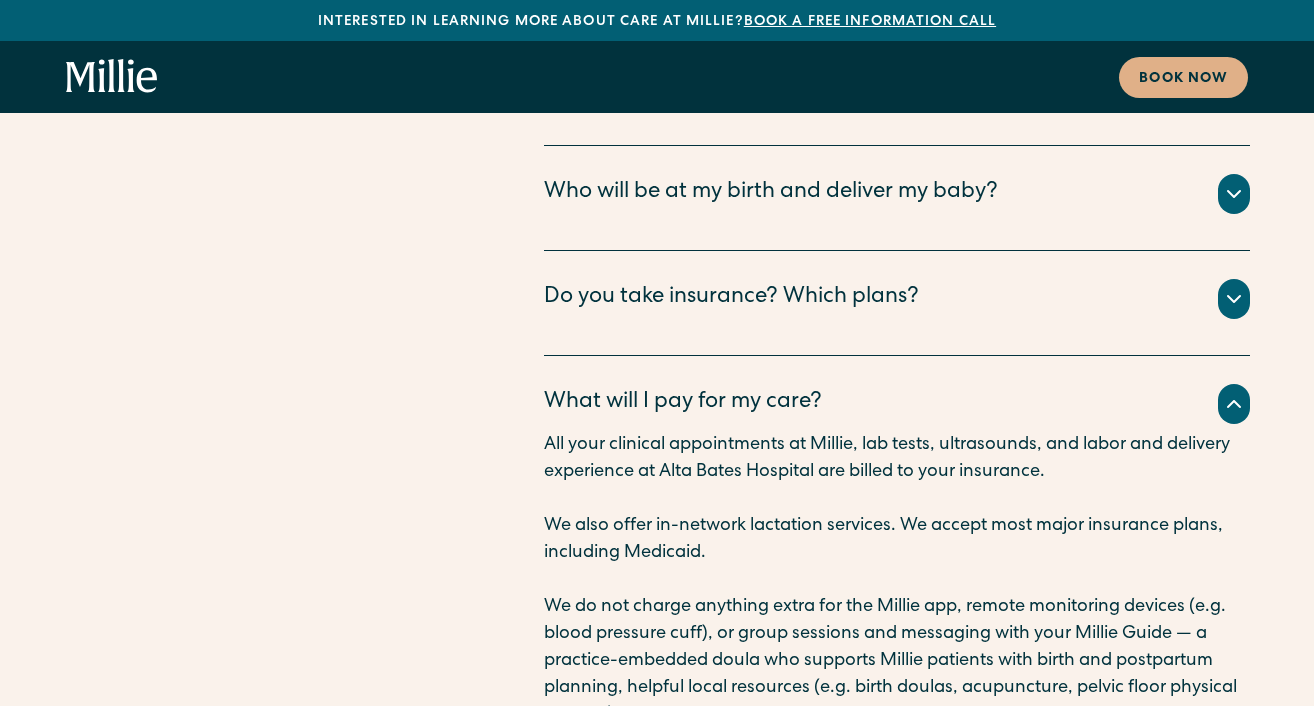 scroll, scrollTop: 9939, scrollLeft: 0, axis: vertical 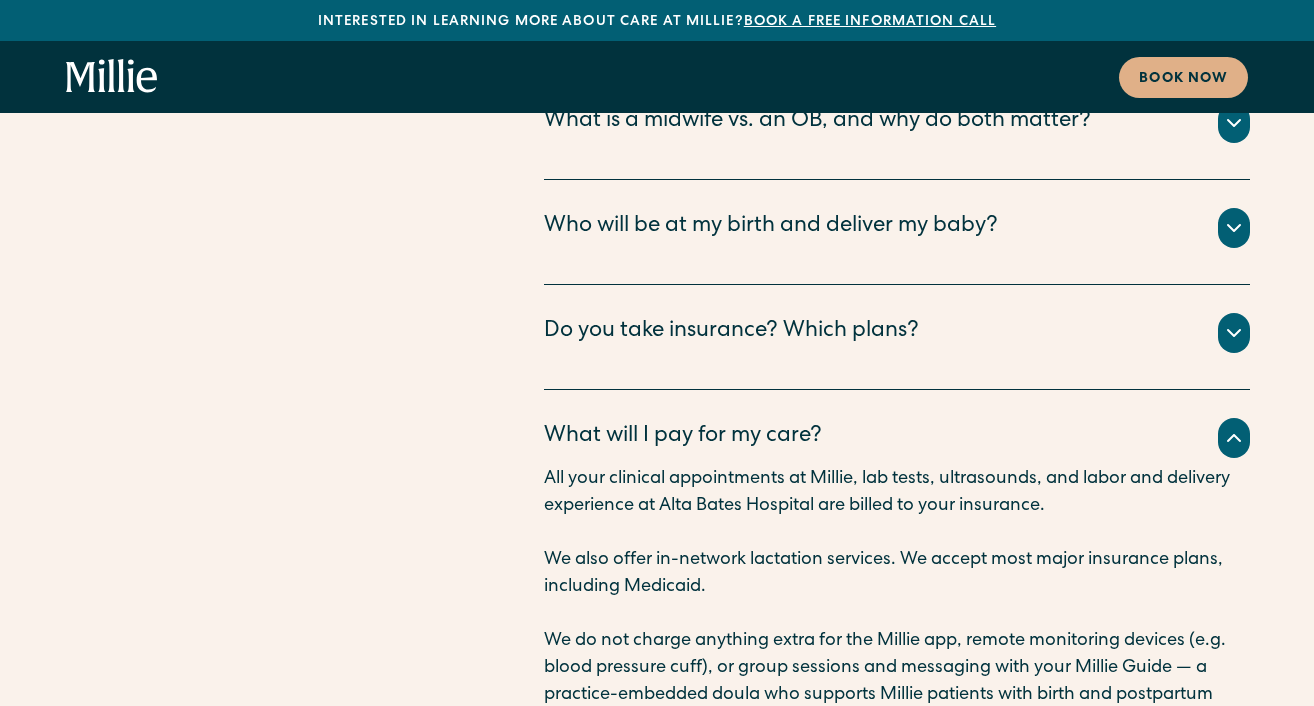 click 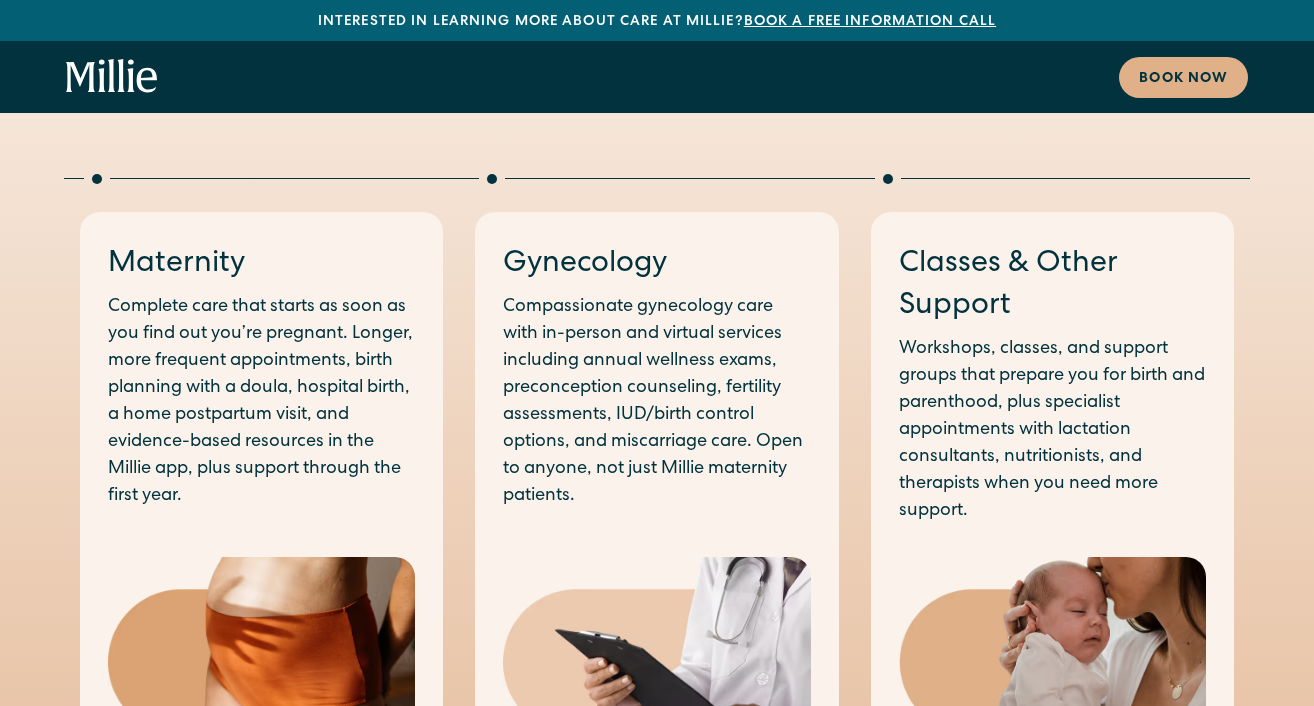 scroll, scrollTop: 0, scrollLeft: 0, axis: both 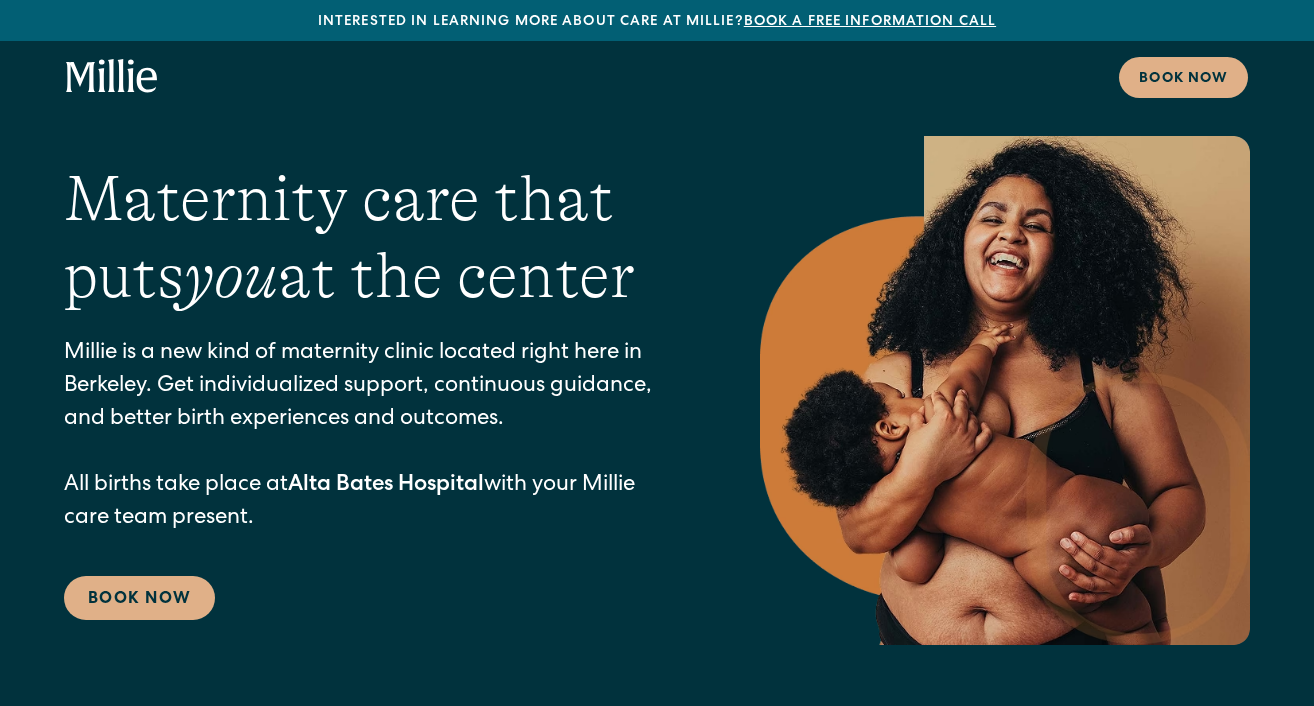 click on "Book a free information call" at bounding box center [870, 22] 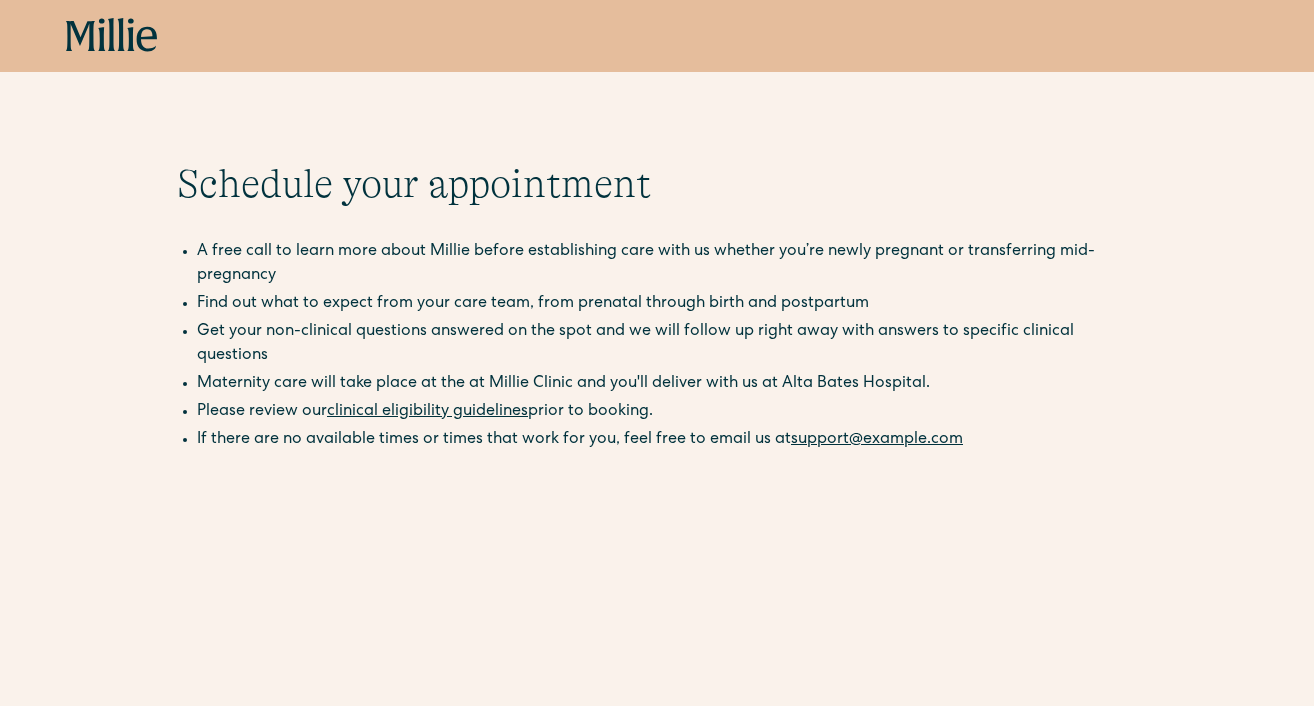 scroll, scrollTop: 0, scrollLeft: 0, axis: both 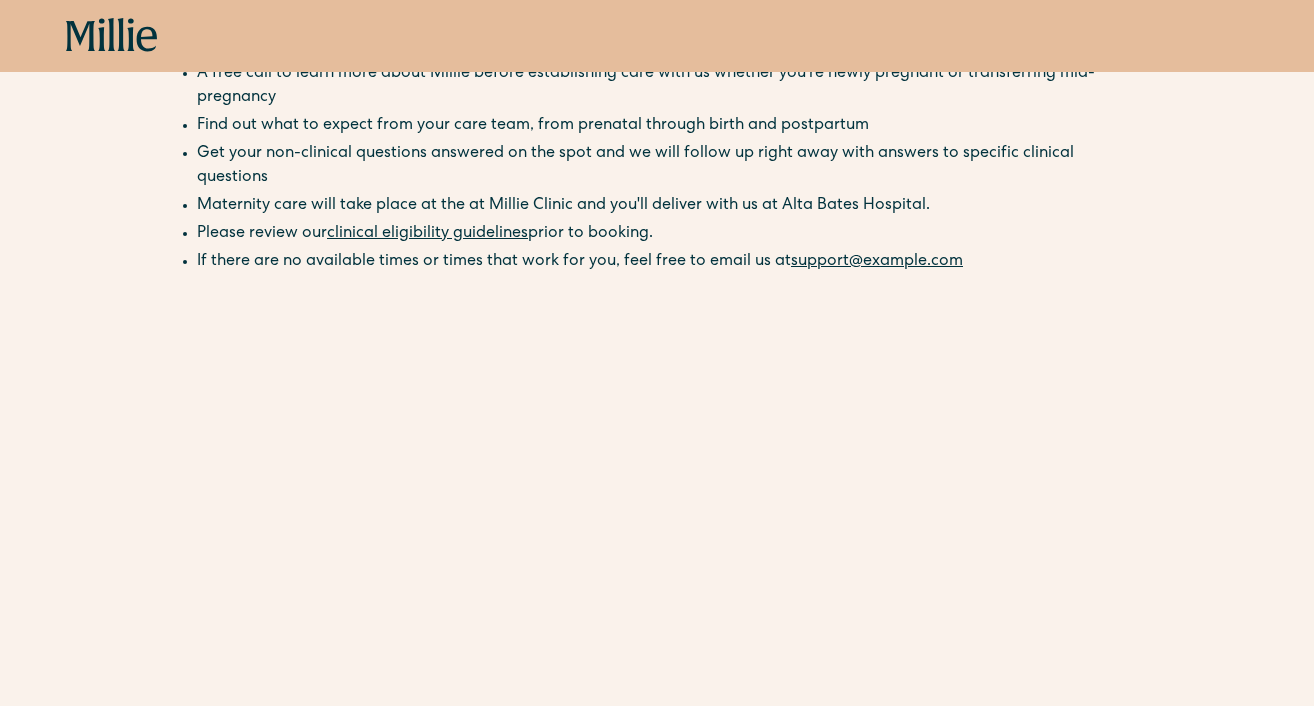 click on "clinical eligibility guidelines" at bounding box center [427, 234] 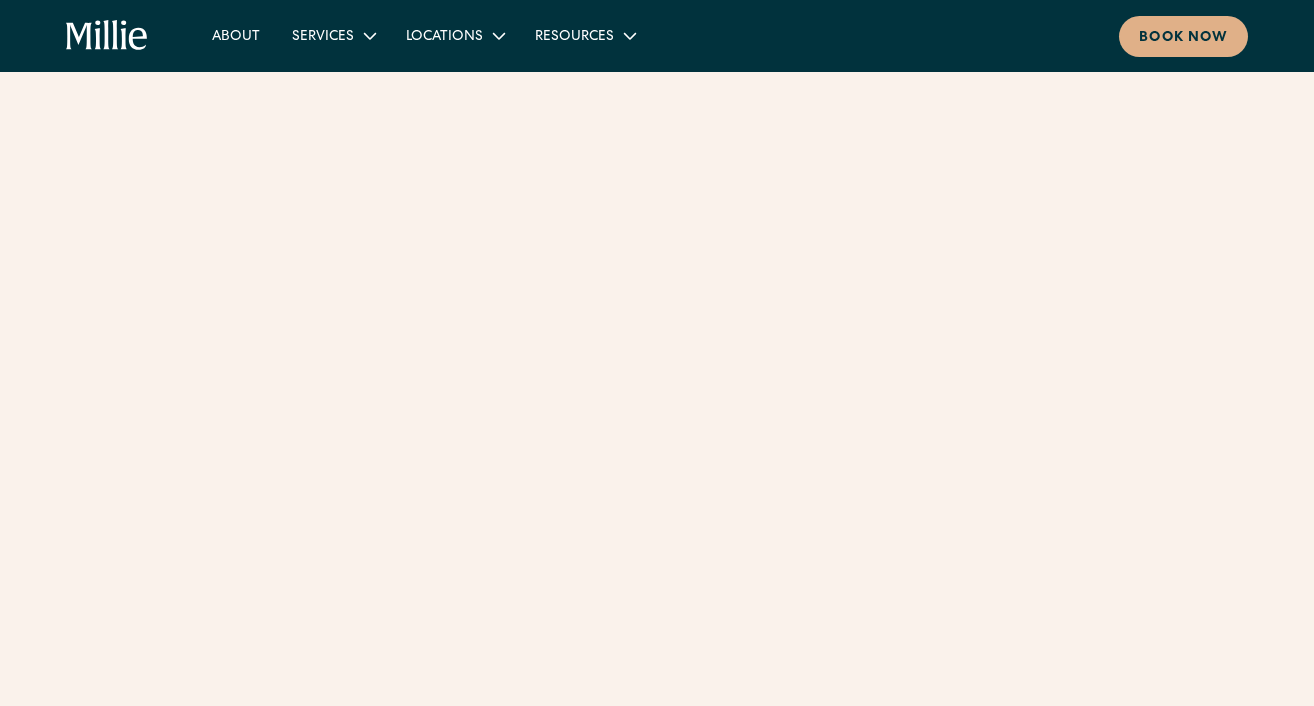 scroll, scrollTop: 0, scrollLeft: 0, axis: both 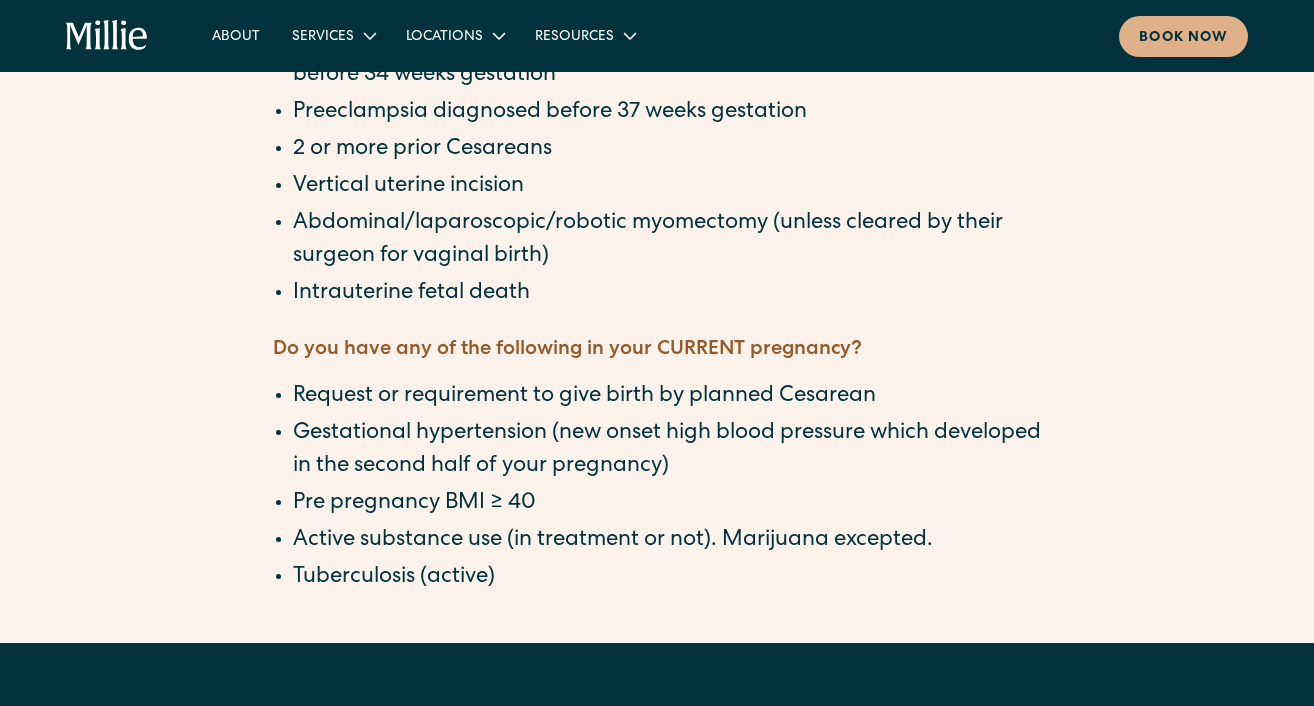 click on "Pre pregnancy BMI ≥ 40" at bounding box center [667, 504] 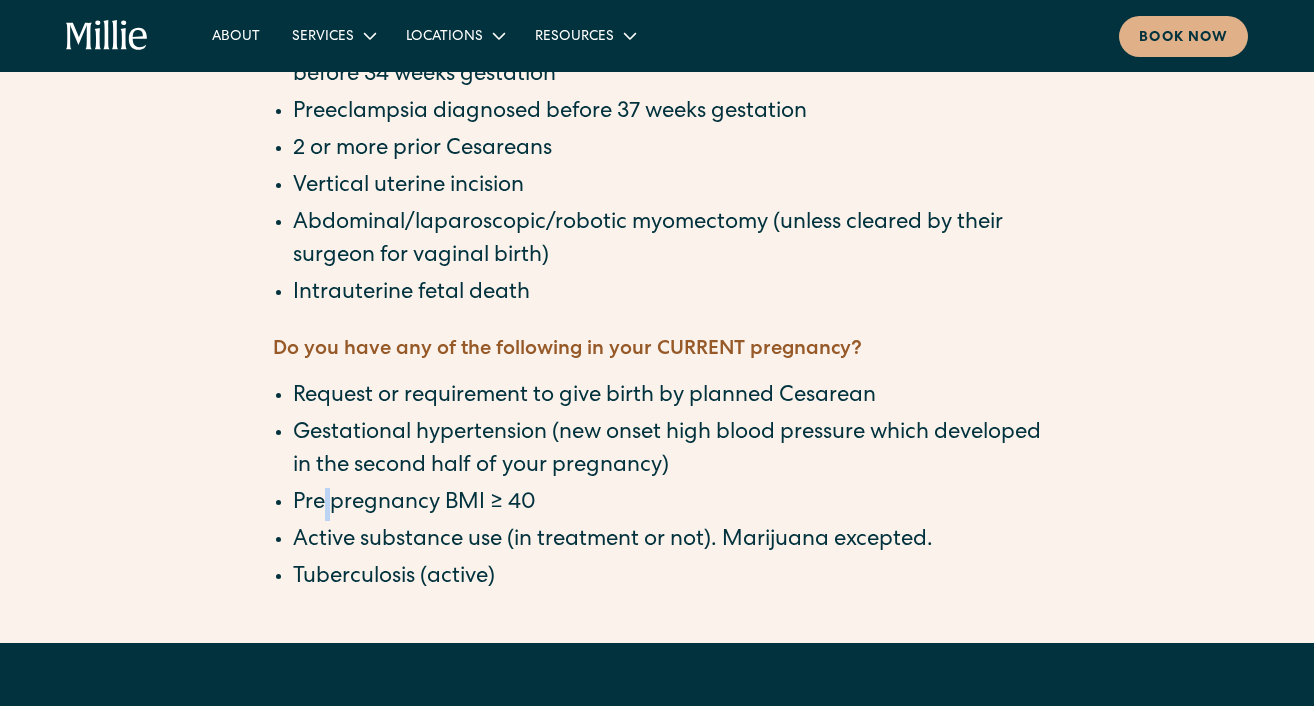 click on "Pre pregnancy BMI ≥ 40" at bounding box center (667, 504) 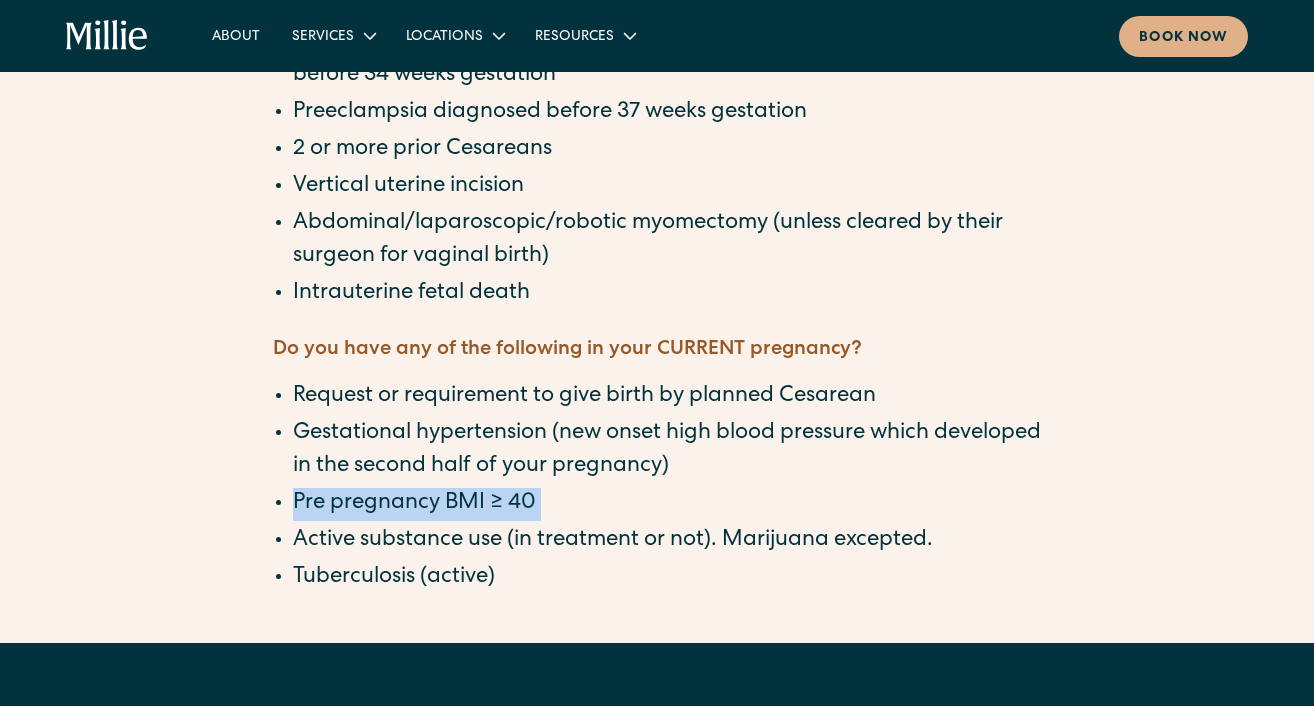 click on "Pre pregnancy BMI ≥ 40" at bounding box center [667, 504] 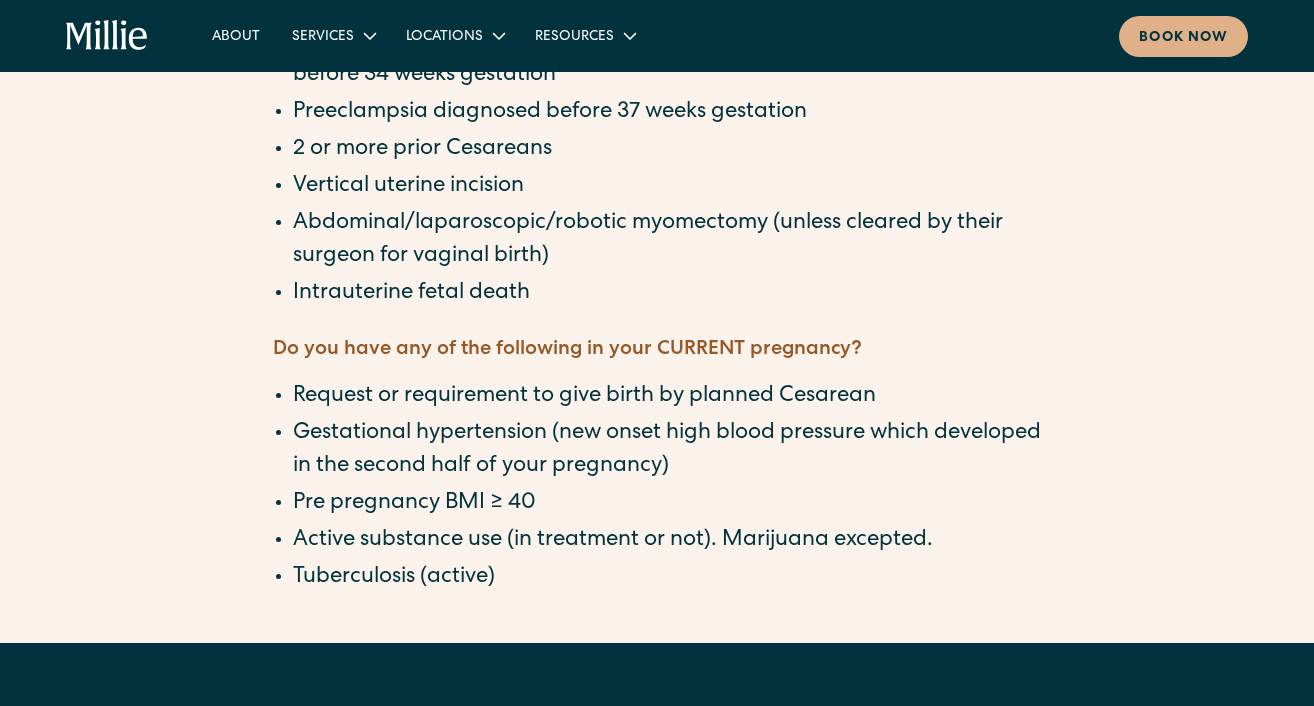 click on "Active substance use (in treatment or not). Marijuana excepted." at bounding box center (667, 541) 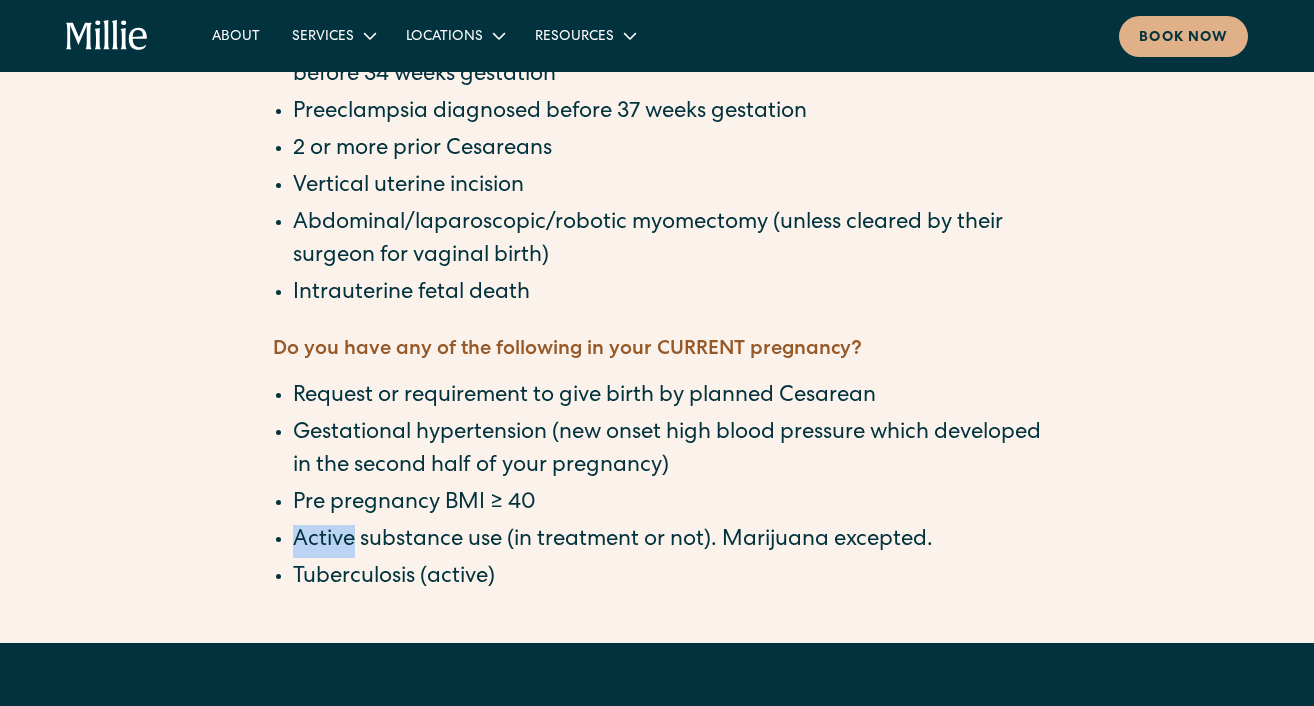 click on "Active substance use (in treatment or not). Marijuana excepted." at bounding box center [667, 541] 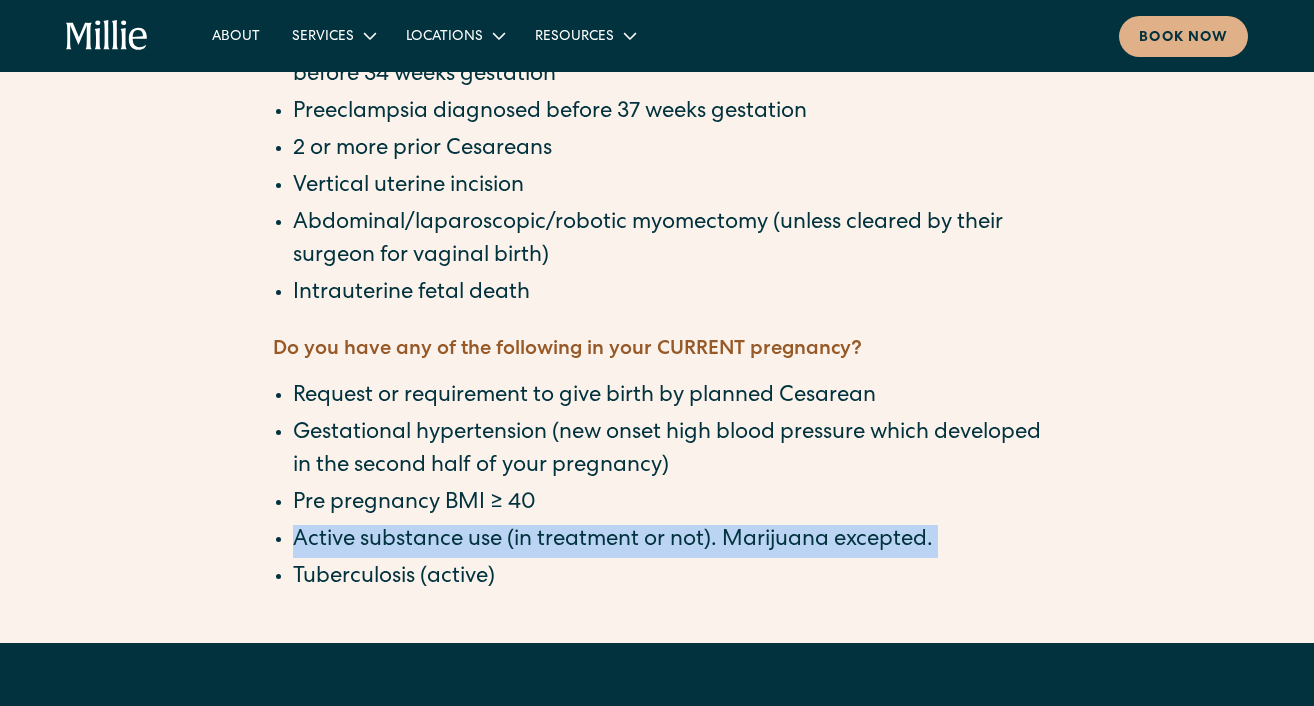 click on "Active substance use (in treatment or not). Marijuana excepted." at bounding box center (667, 541) 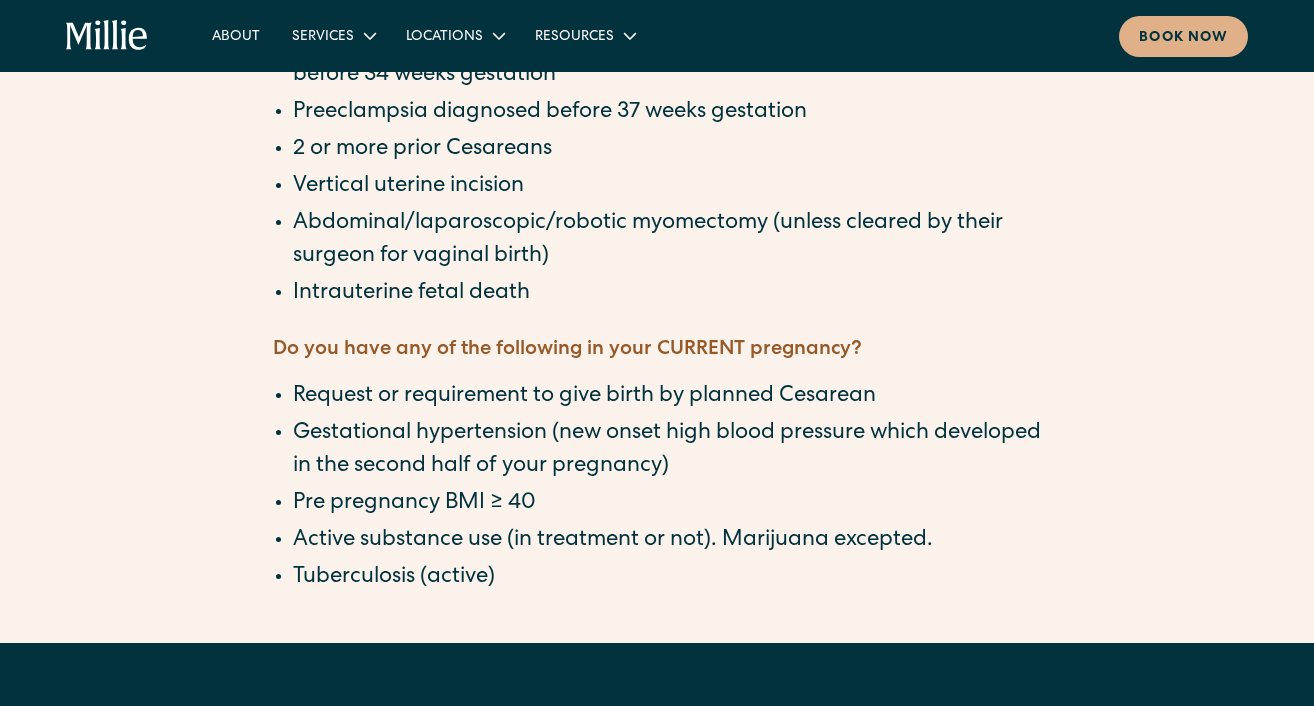 click on "Gestational hypertension (new onset high blood pressure which developed in the second half of your pregnancy)" at bounding box center [667, 451] 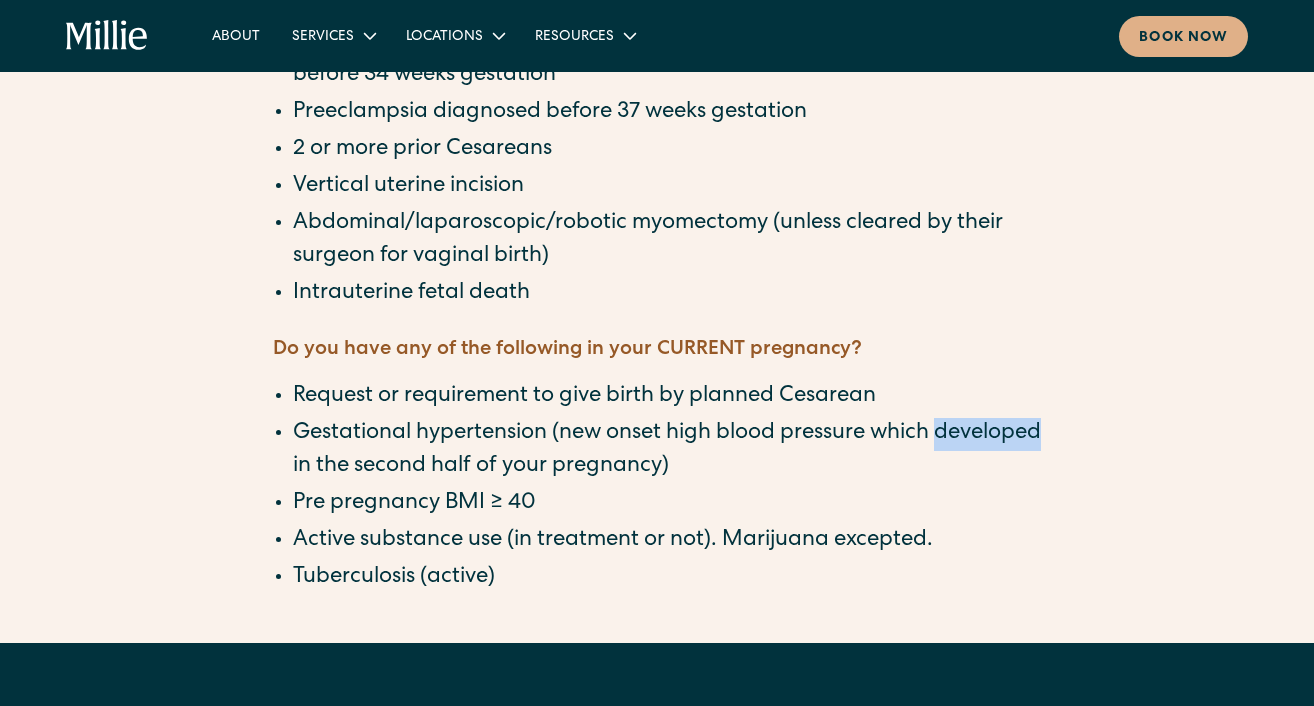 click on "Gestational hypertension (new onset high blood pressure which developed in the second half of your pregnancy)" at bounding box center [667, 451] 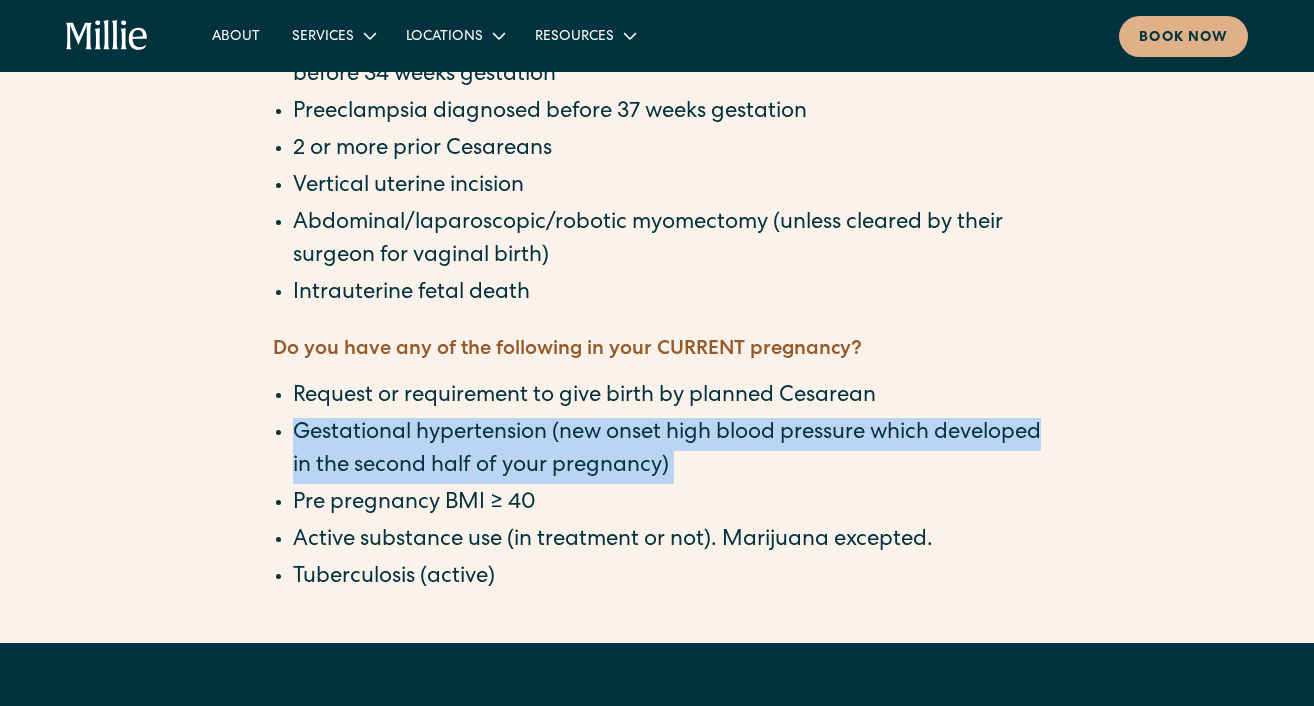 click on "Gestational hypertension (new onset high blood pressure which developed in the second half of your pregnancy)" at bounding box center [667, 451] 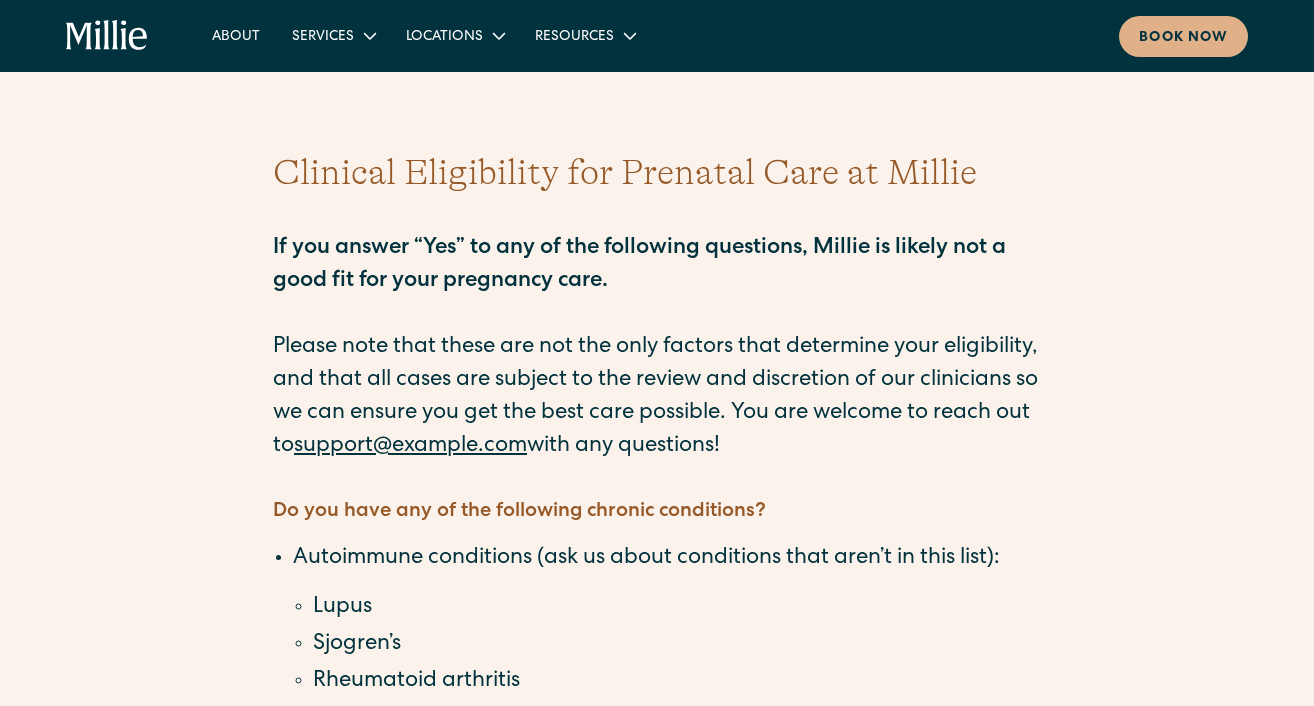 scroll, scrollTop: 0, scrollLeft: 0, axis: both 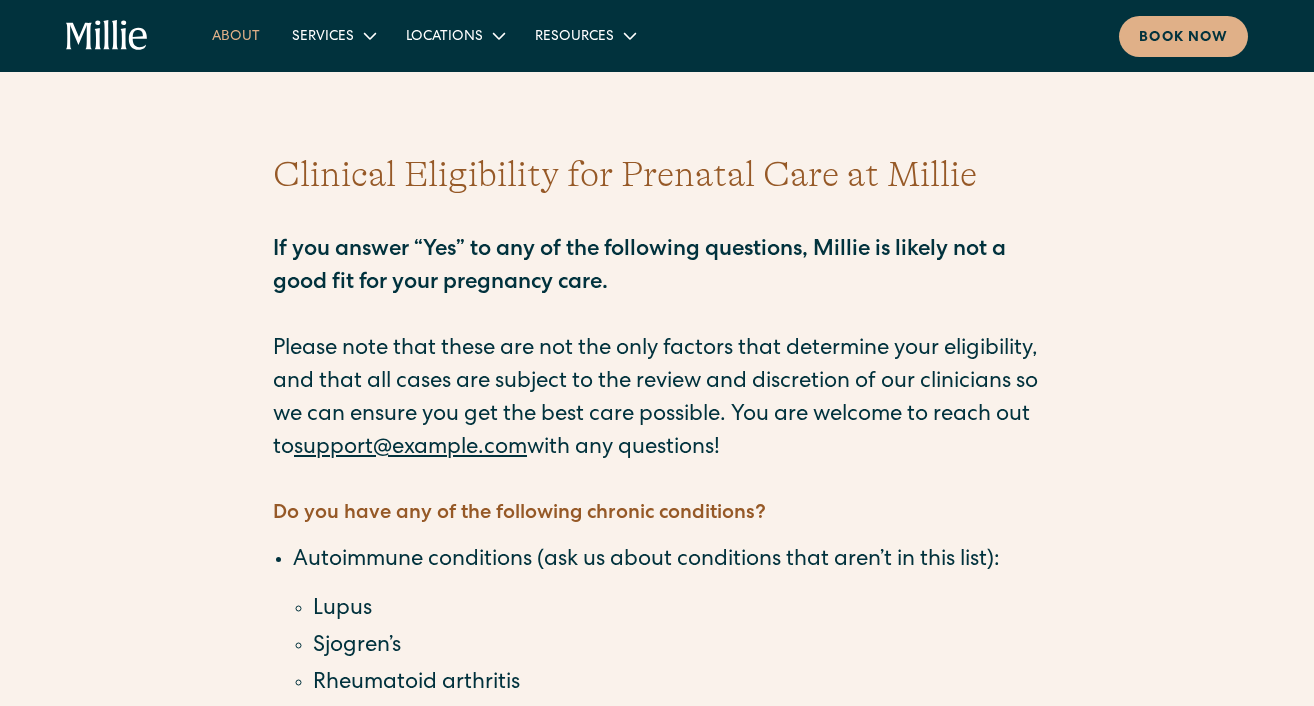 click on "About" at bounding box center (236, 35) 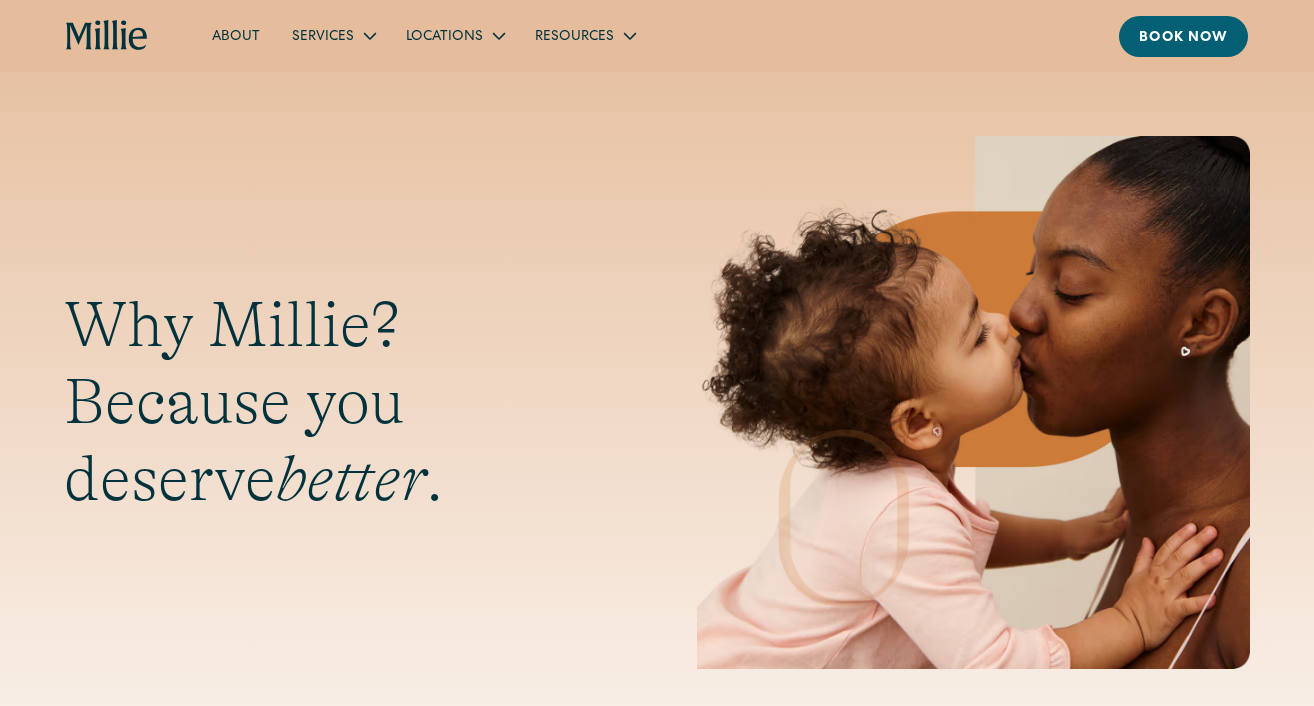 scroll, scrollTop: 0, scrollLeft: 0, axis: both 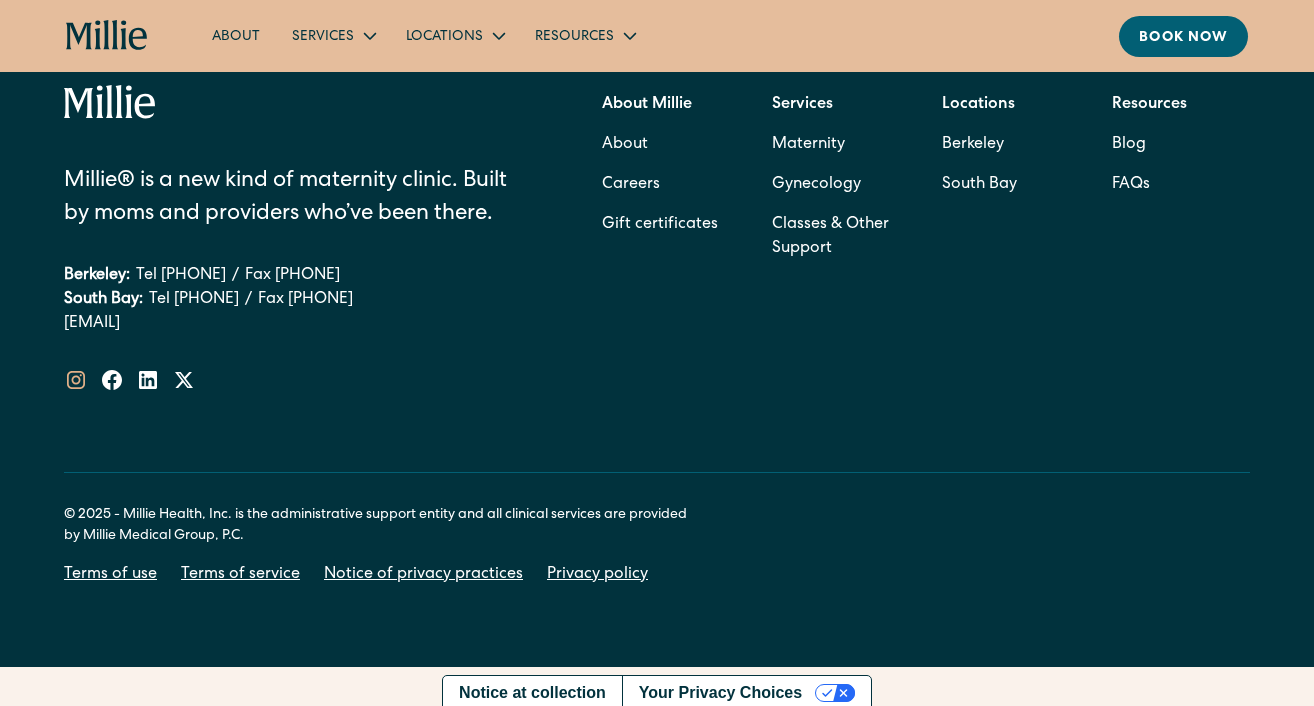 click 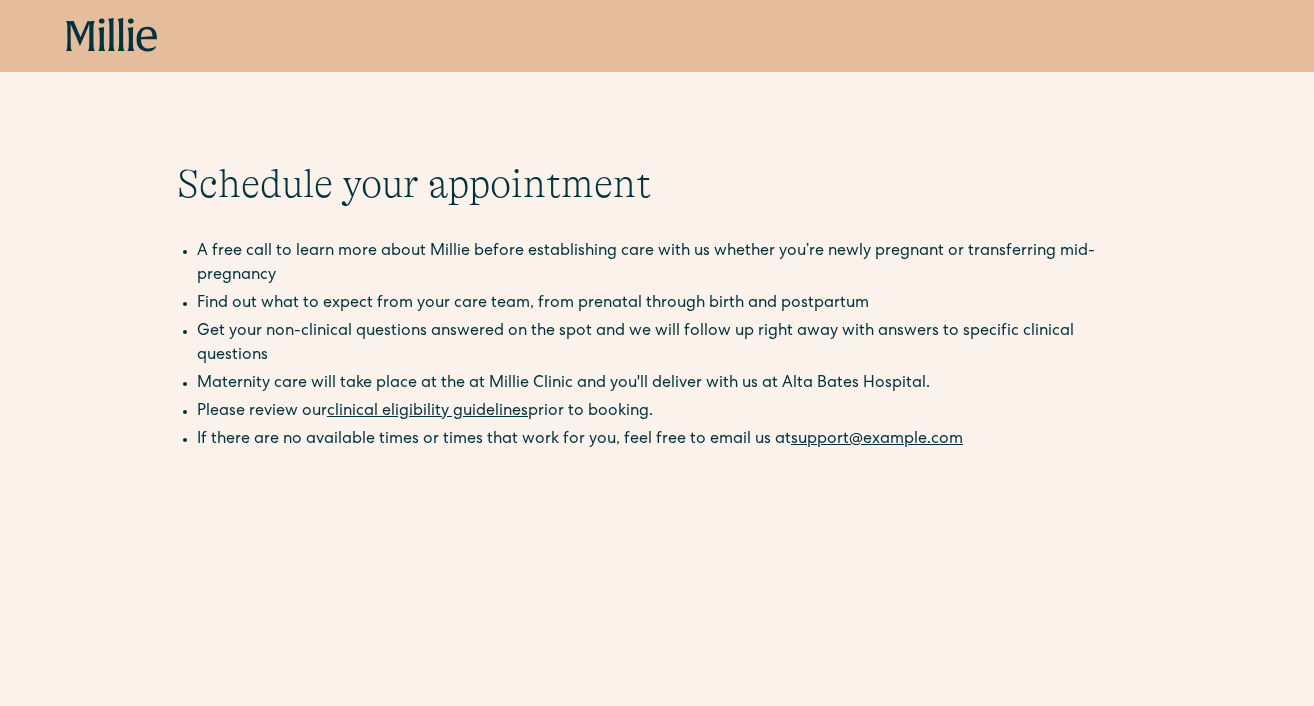 scroll, scrollTop: 178, scrollLeft: 0, axis: vertical 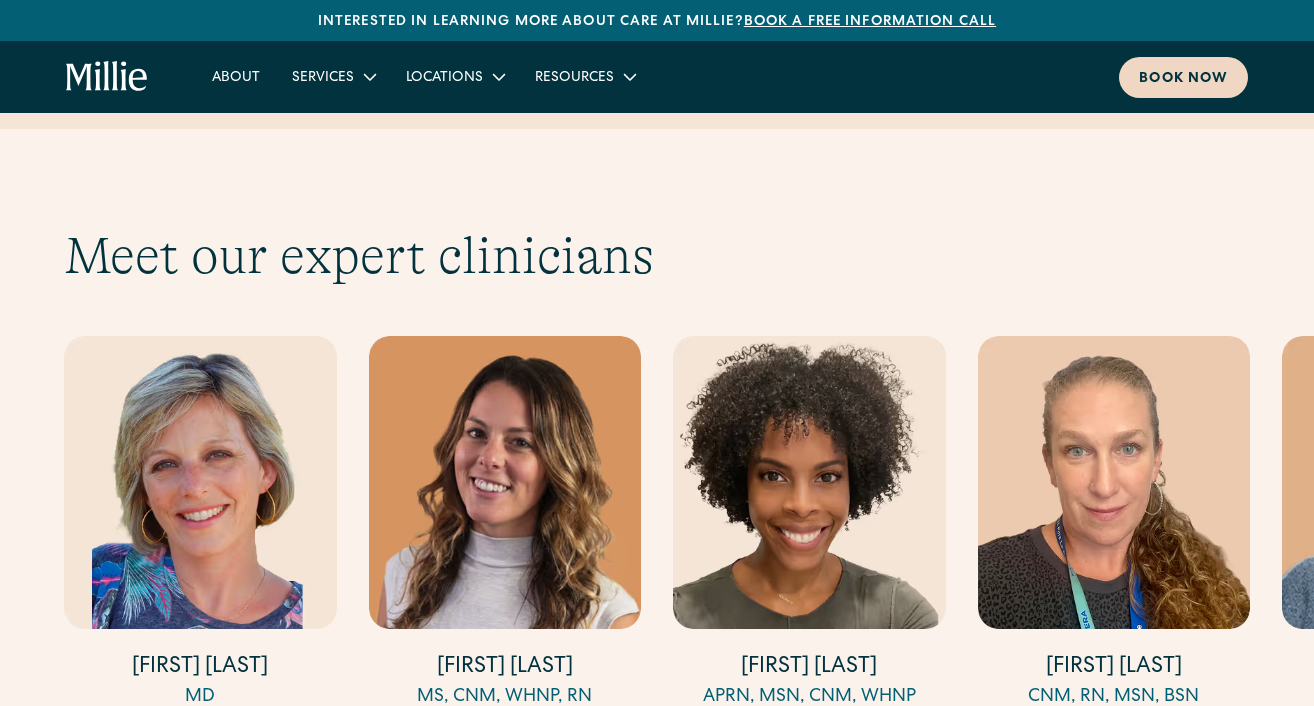 click on "Book now" at bounding box center (1183, 77) 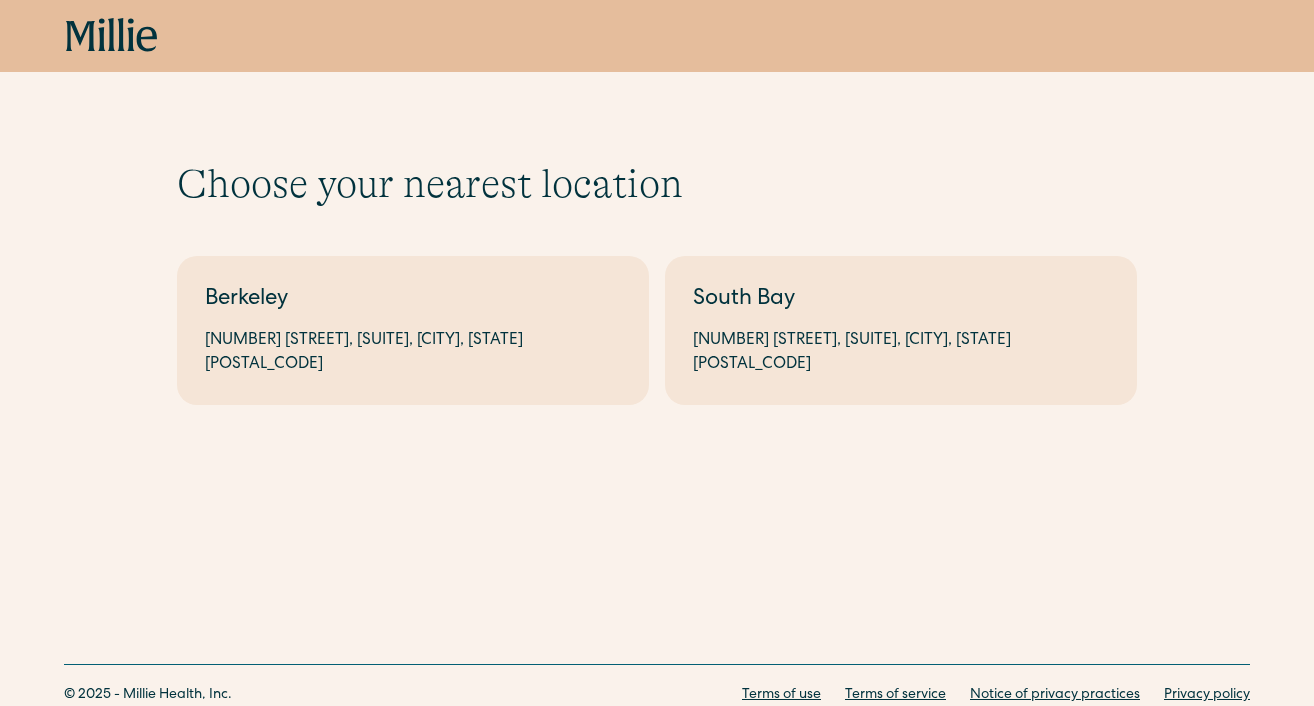scroll, scrollTop: 0, scrollLeft: 0, axis: both 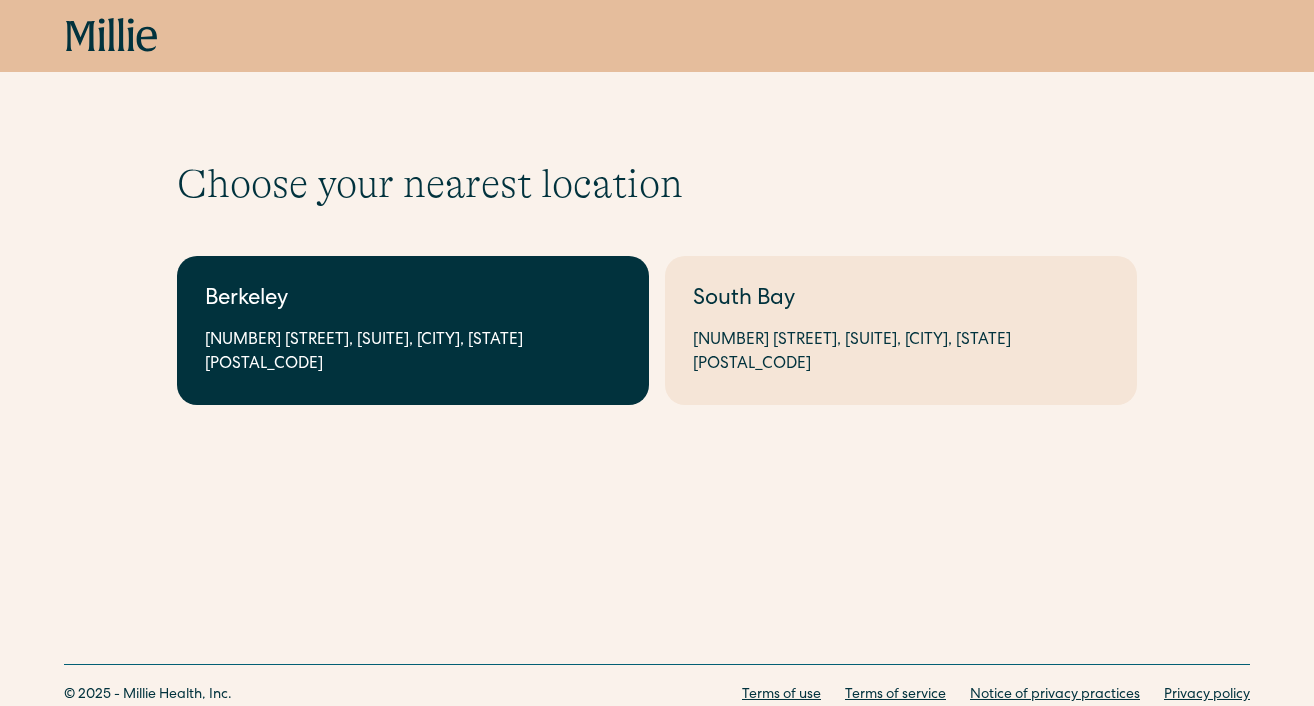 click on "[NUMBER] [STREET], [SUITE], [CITY], [STATE] [POSTAL_CODE]" at bounding box center (413, 353) 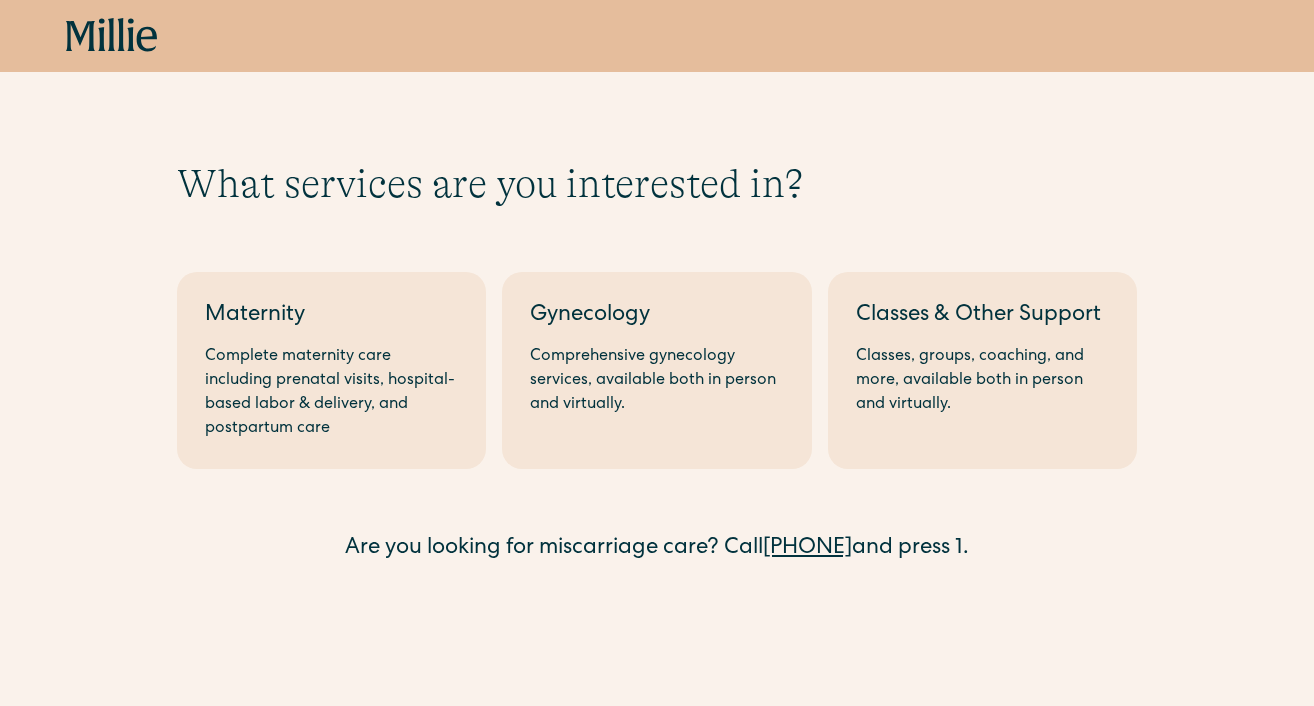 scroll, scrollTop: 0, scrollLeft: 0, axis: both 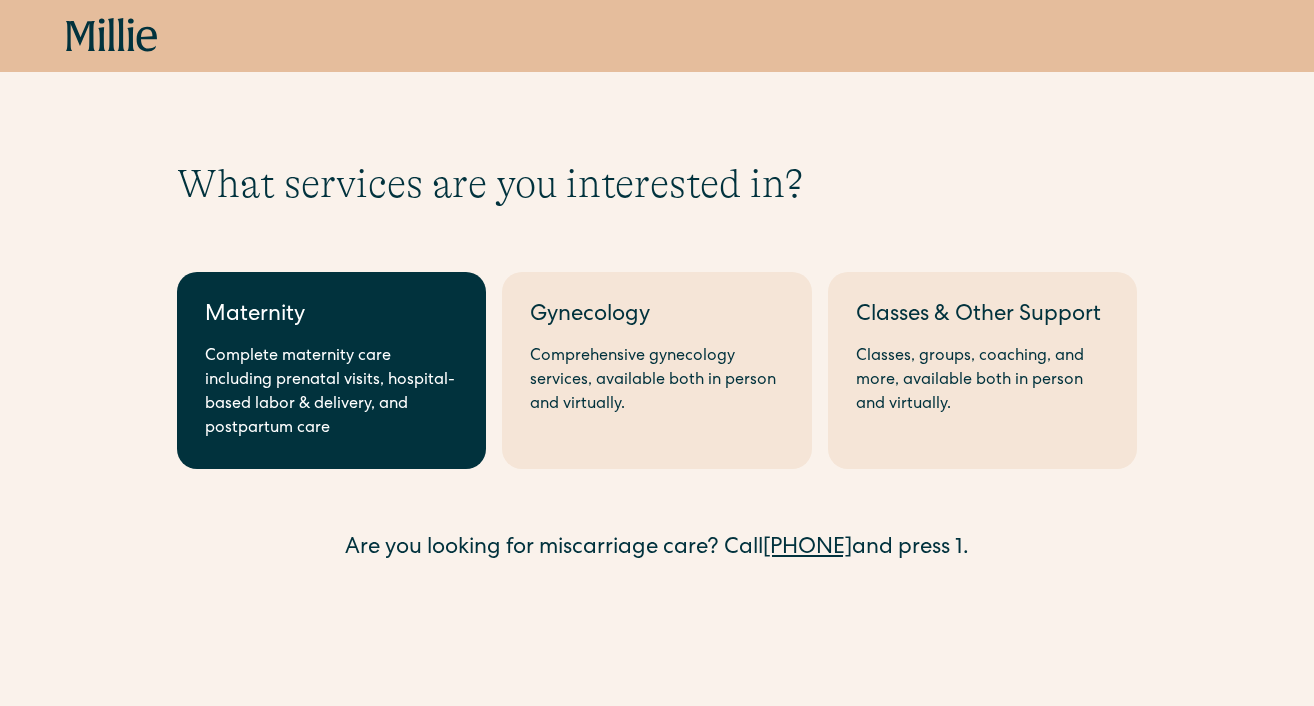 click on "Complete maternity care including prenatal visits, hospital-based labor & delivery, and postpartum care" at bounding box center [331, 393] 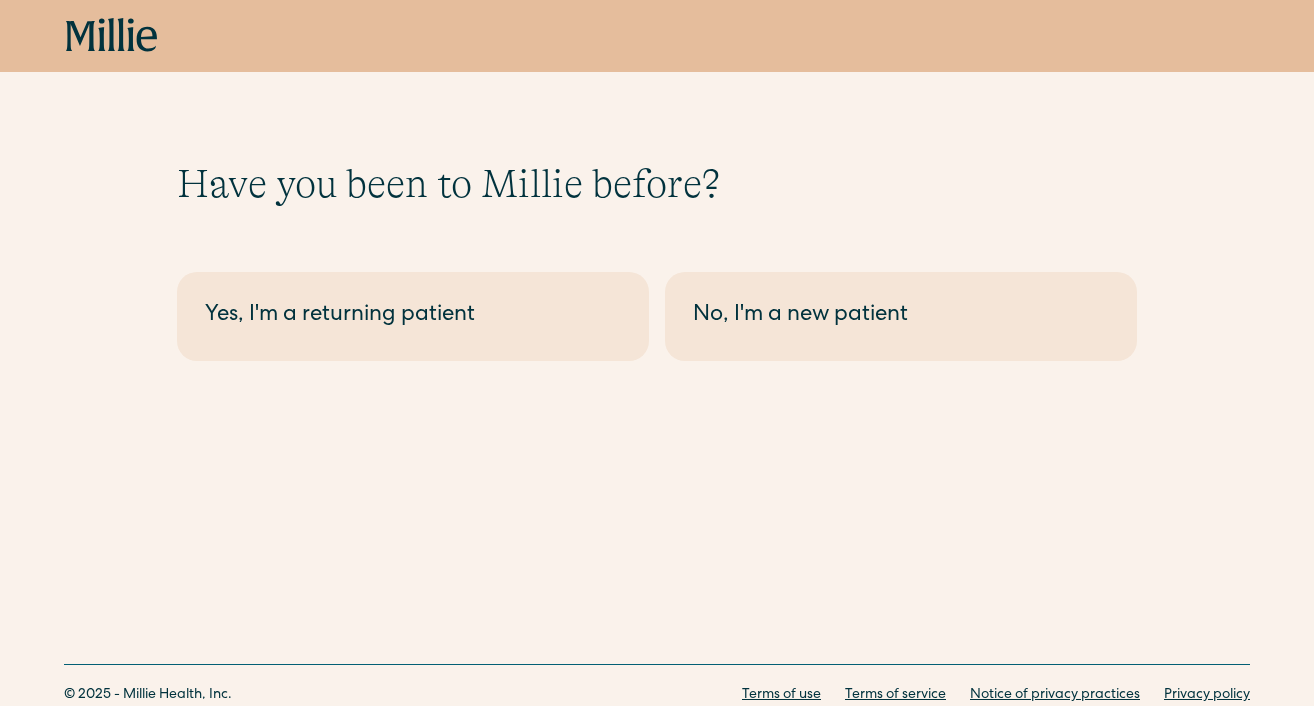 scroll, scrollTop: 0, scrollLeft: 0, axis: both 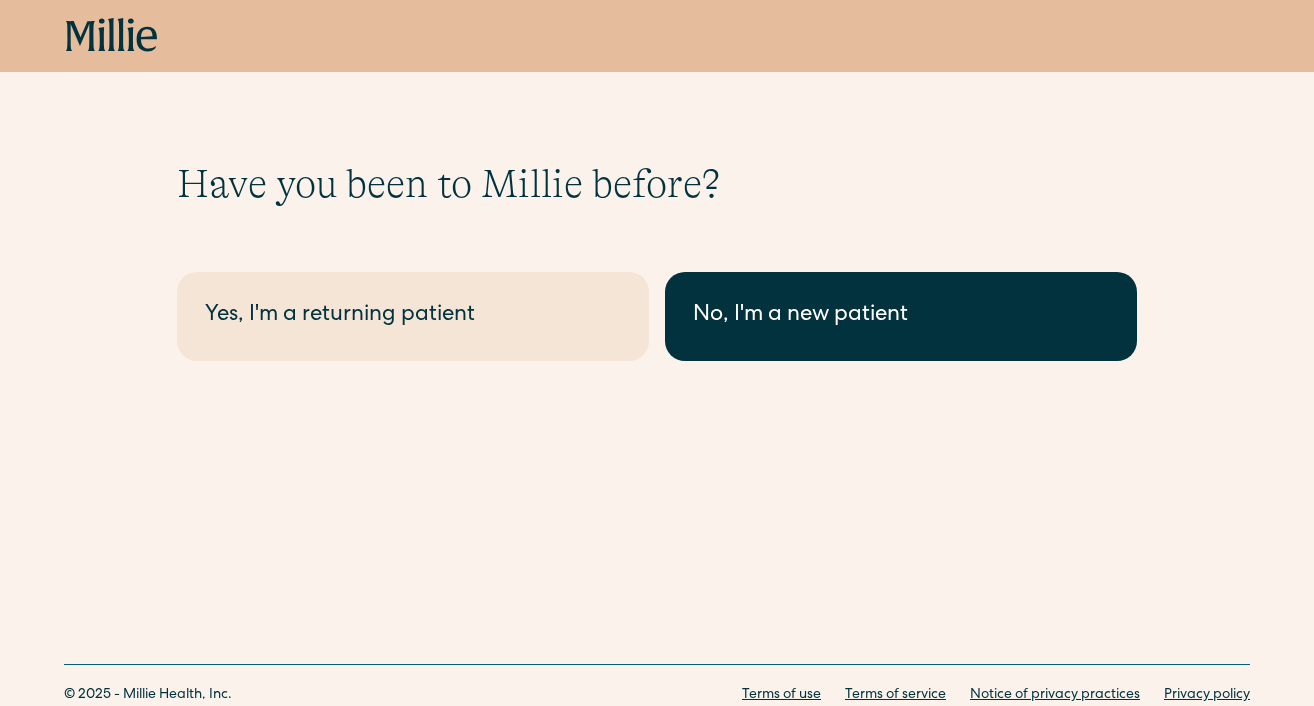 click on "No, I'm a new patient" at bounding box center [901, 316] 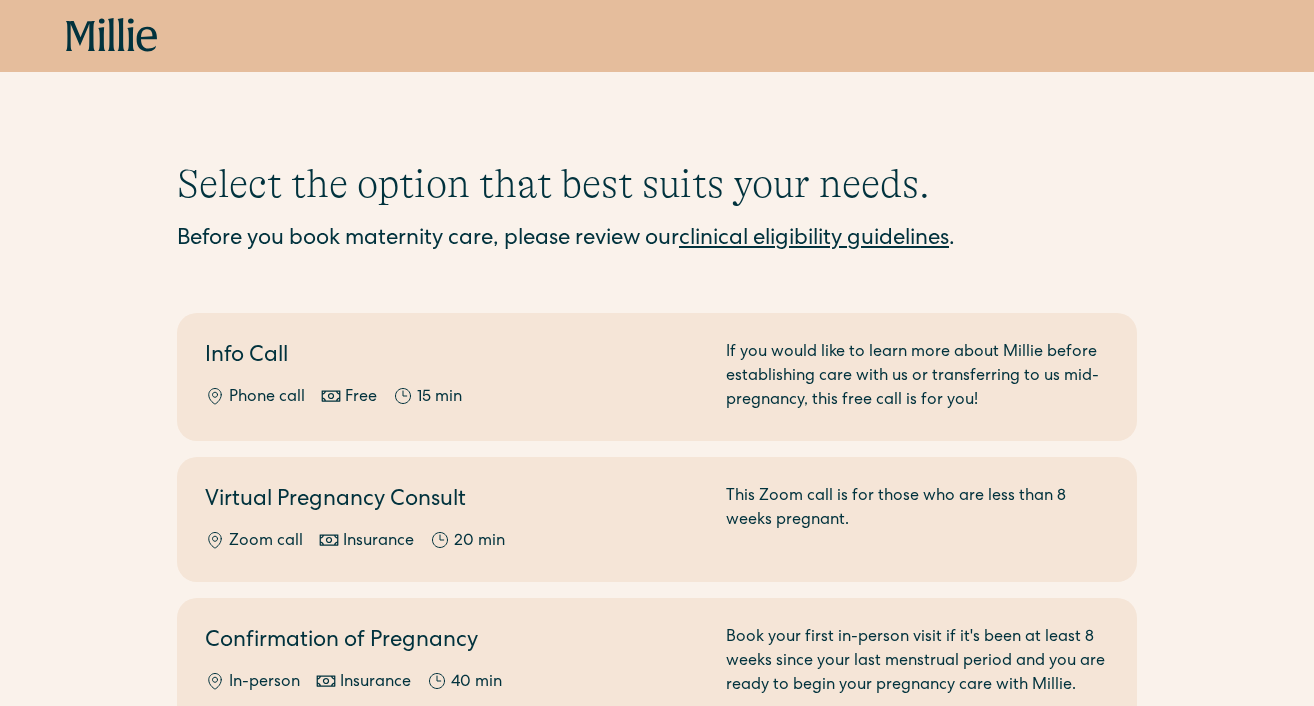 scroll, scrollTop: 0, scrollLeft: 0, axis: both 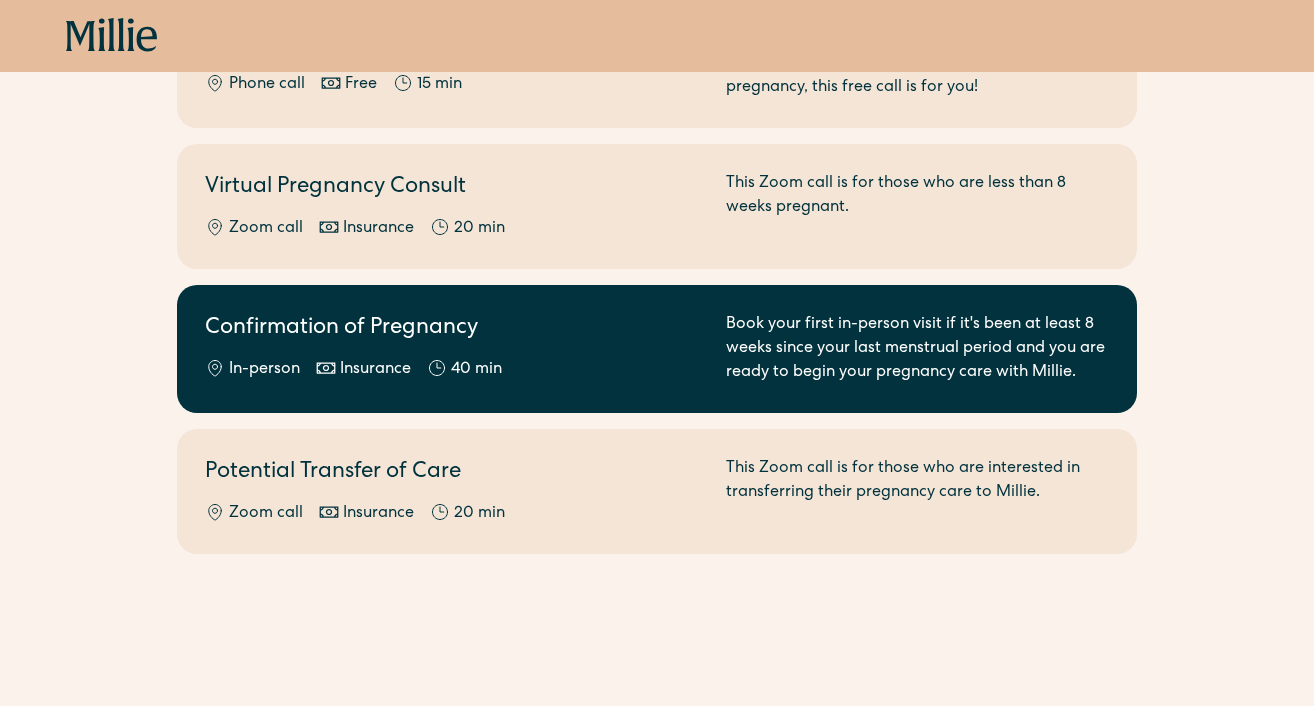 click on "In-person Insurance 40 min" at bounding box center (453, 370) 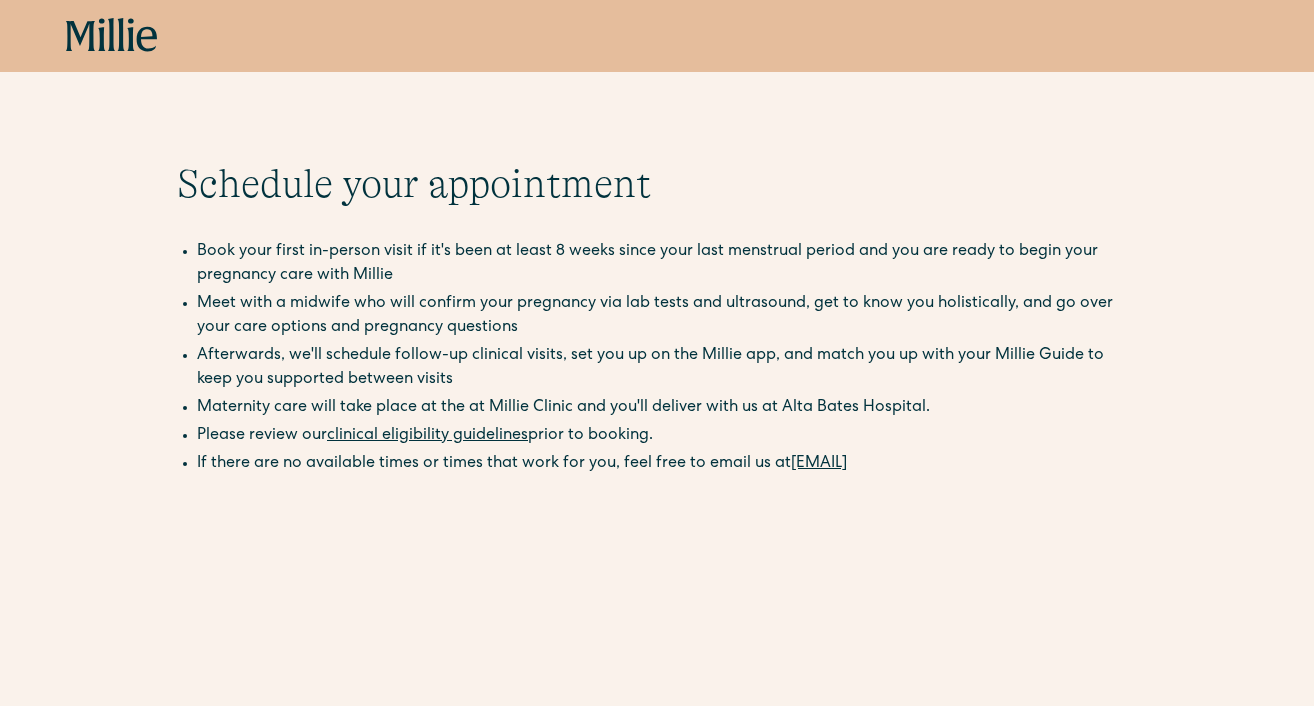 scroll, scrollTop: 0, scrollLeft: 0, axis: both 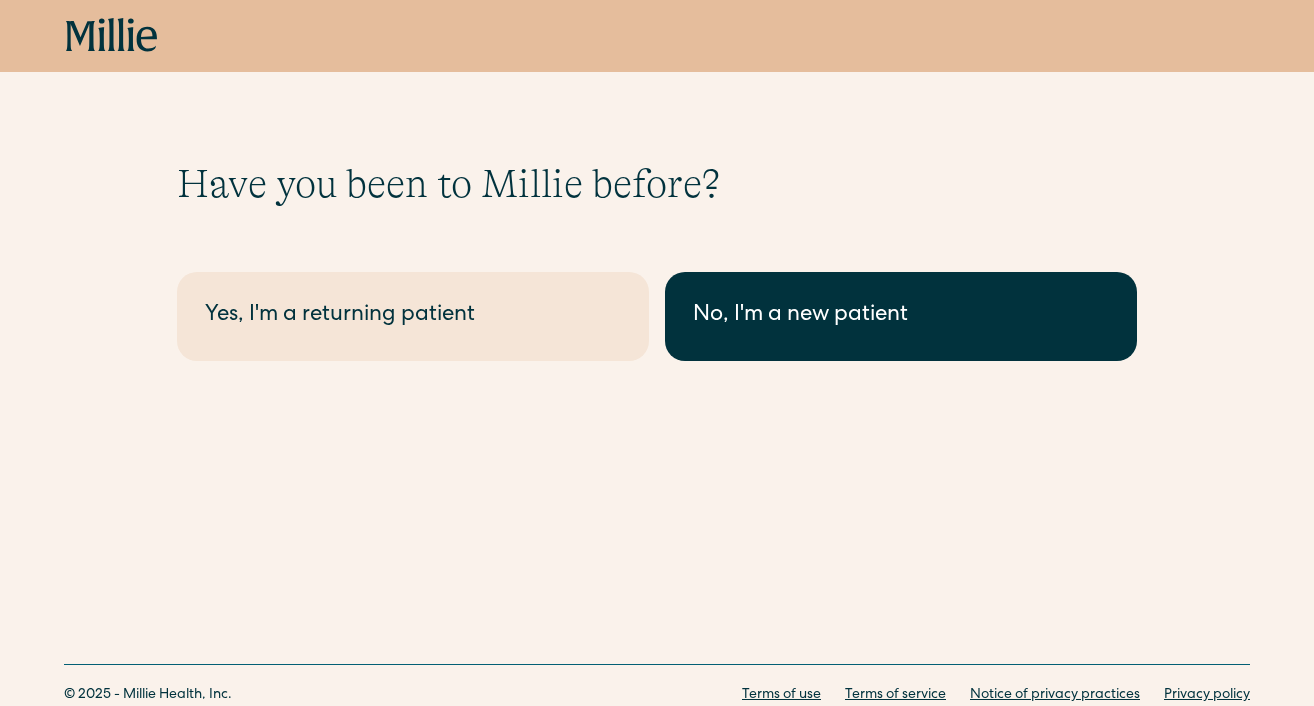 click on "No, I'm a new patient" at bounding box center (901, 316) 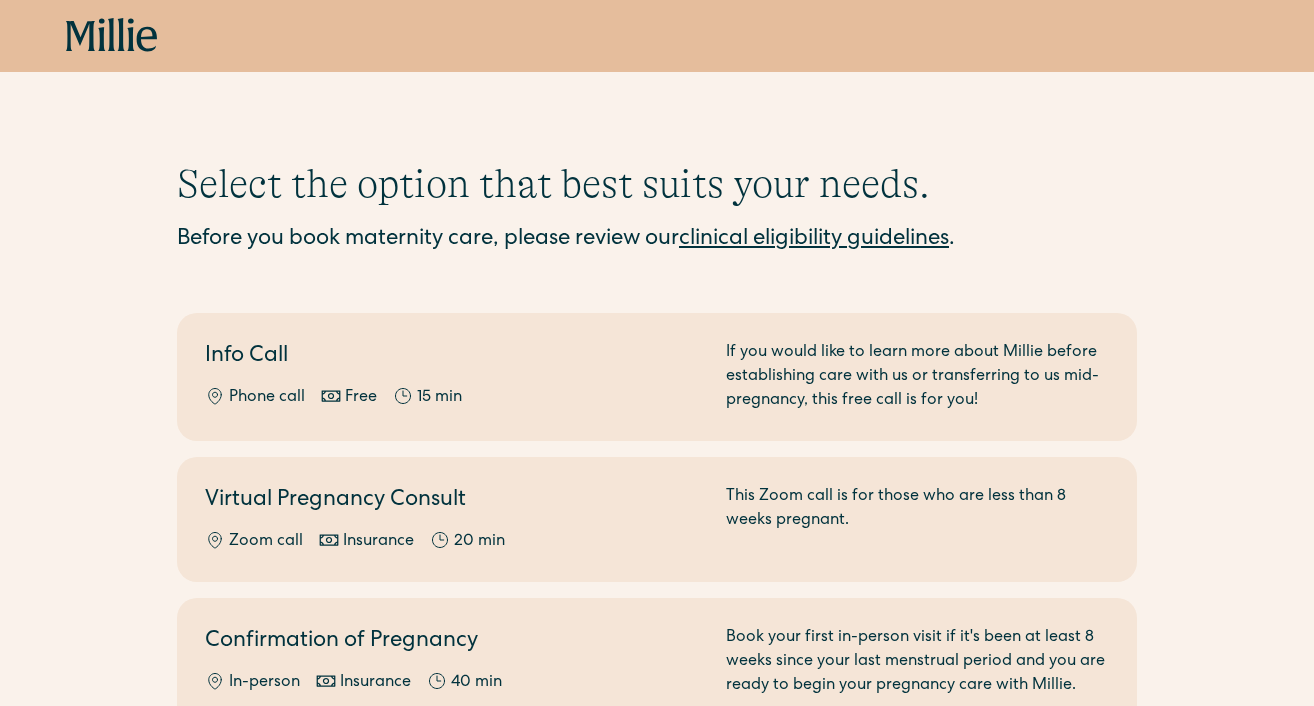 scroll, scrollTop: 0, scrollLeft: 0, axis: both 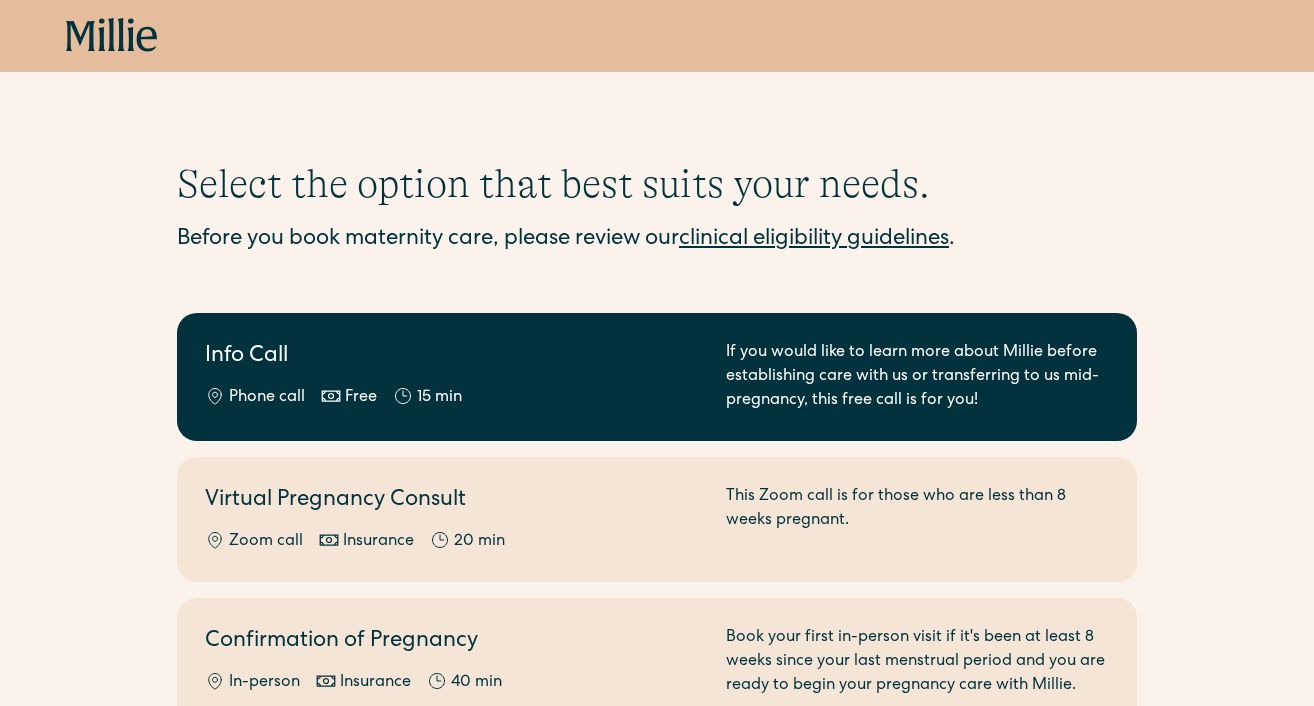 click on "Phone call Free 15 min" at bounding box center (453, 398) 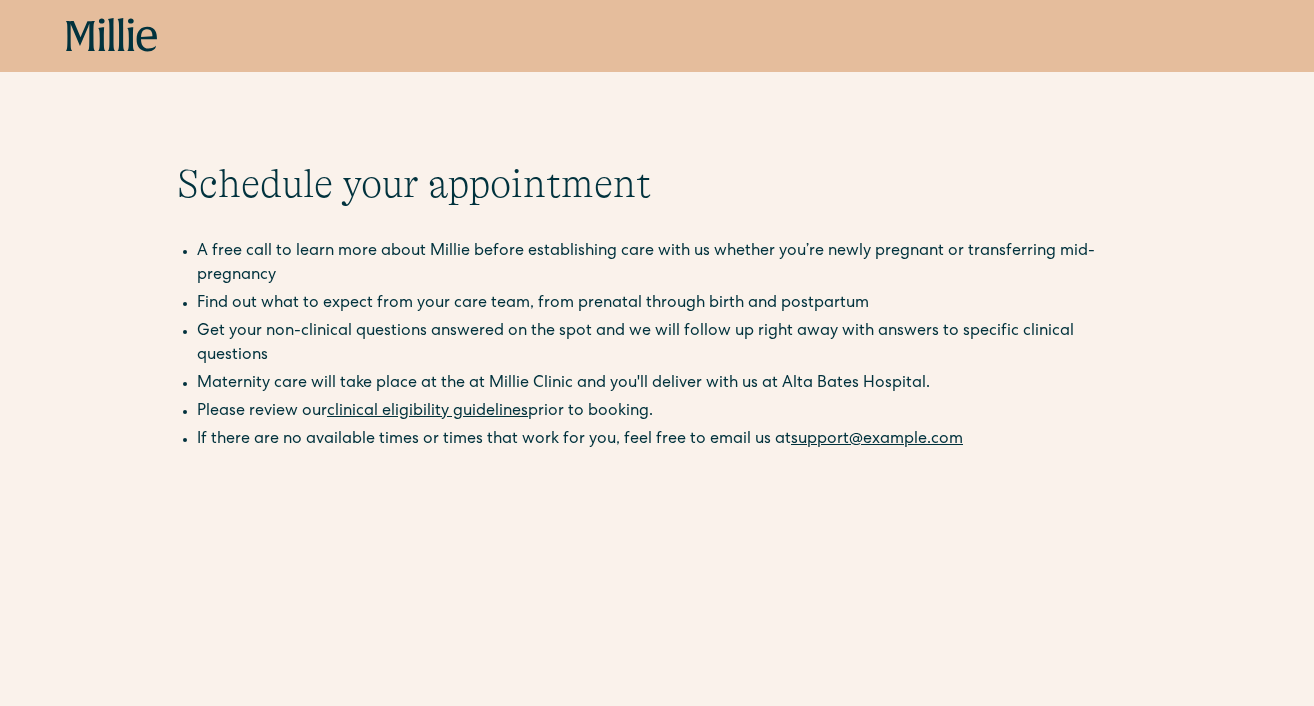 scroll, scrollTop: 0, scrollLeft: 0, axis: both 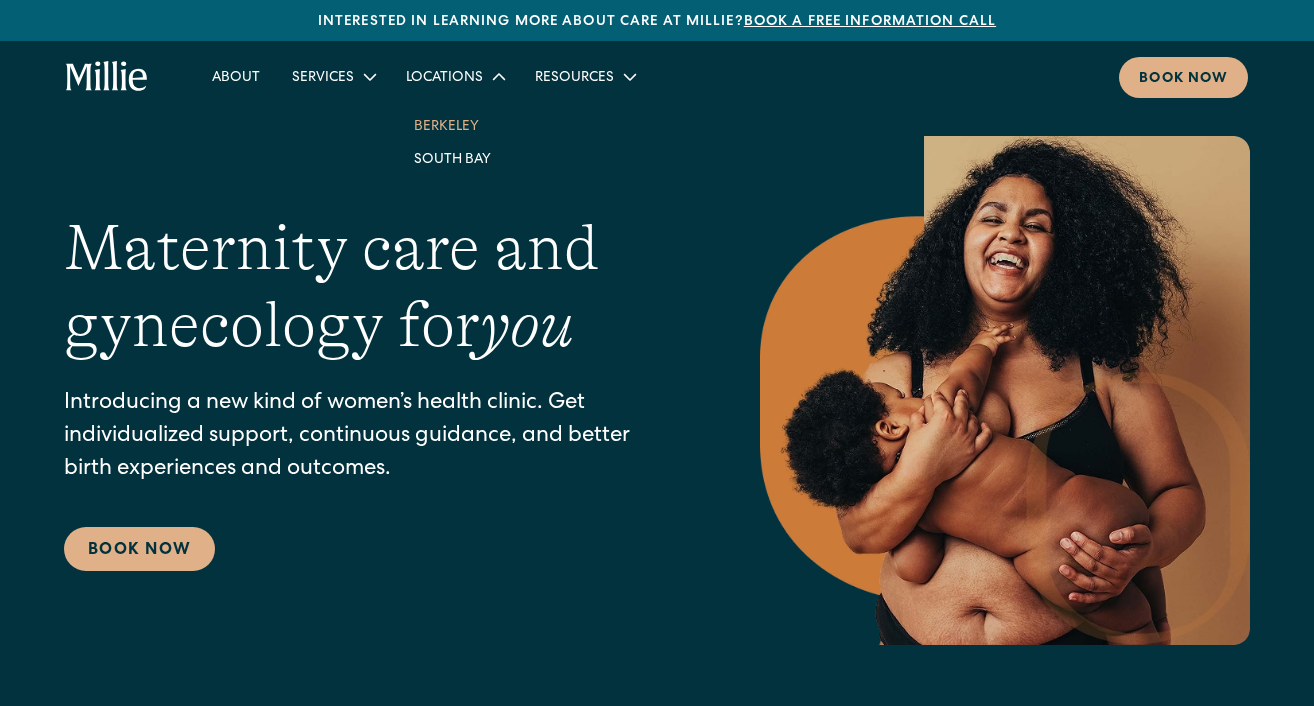 click on "Berkeley" at bounding box center [454, 125] 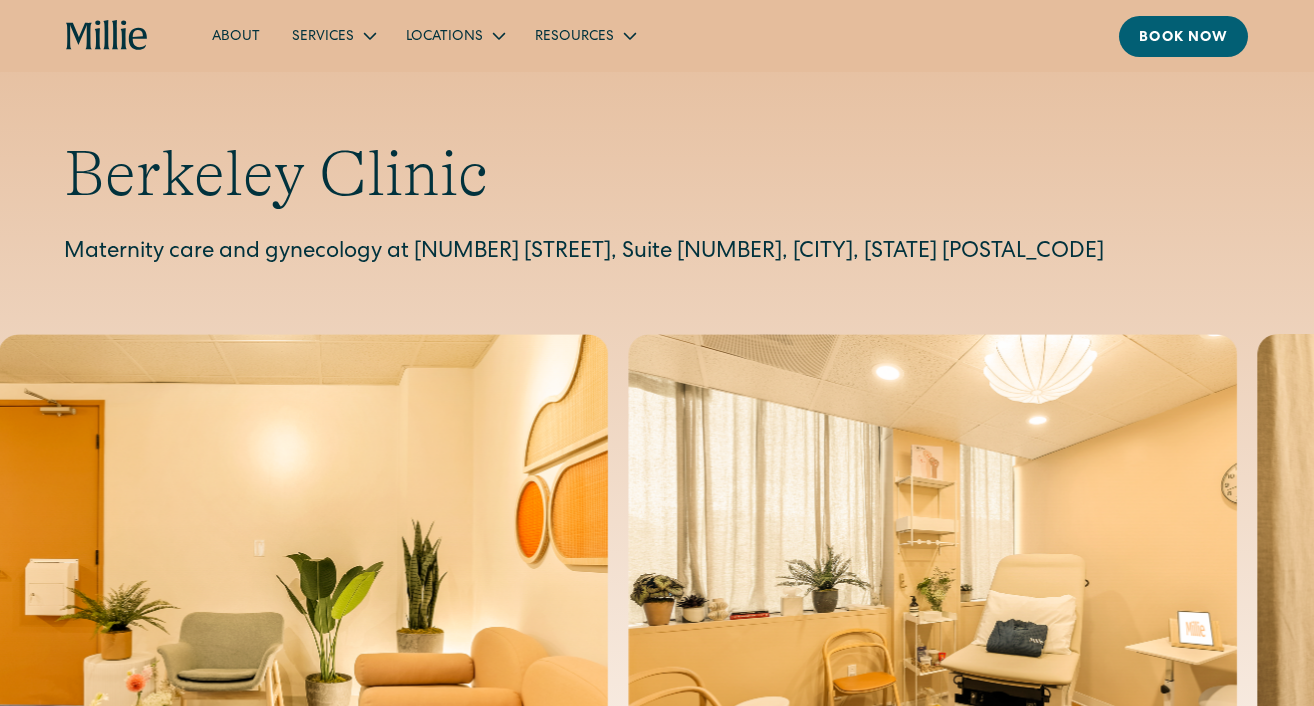 scroll, scrollTop: 0, scrollLeft: 0, axis: both 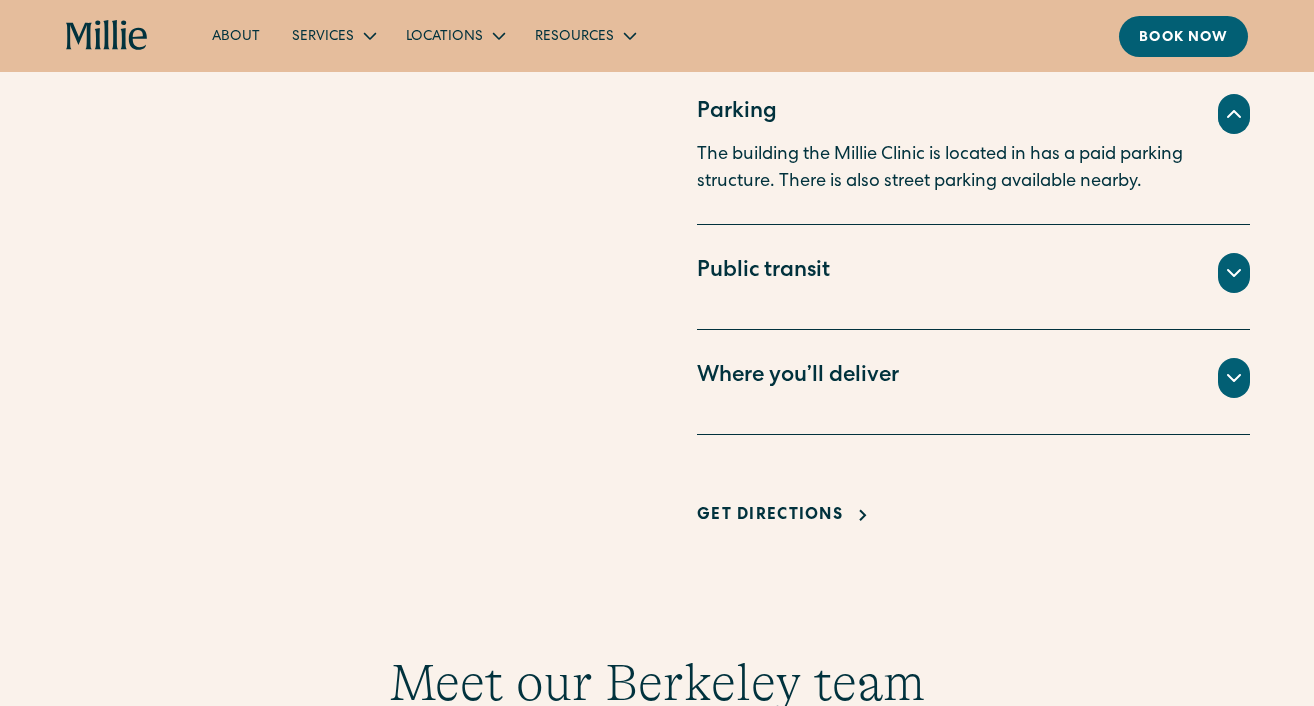 click on "Where you’ll deliver" at bounding box center [973, 378] 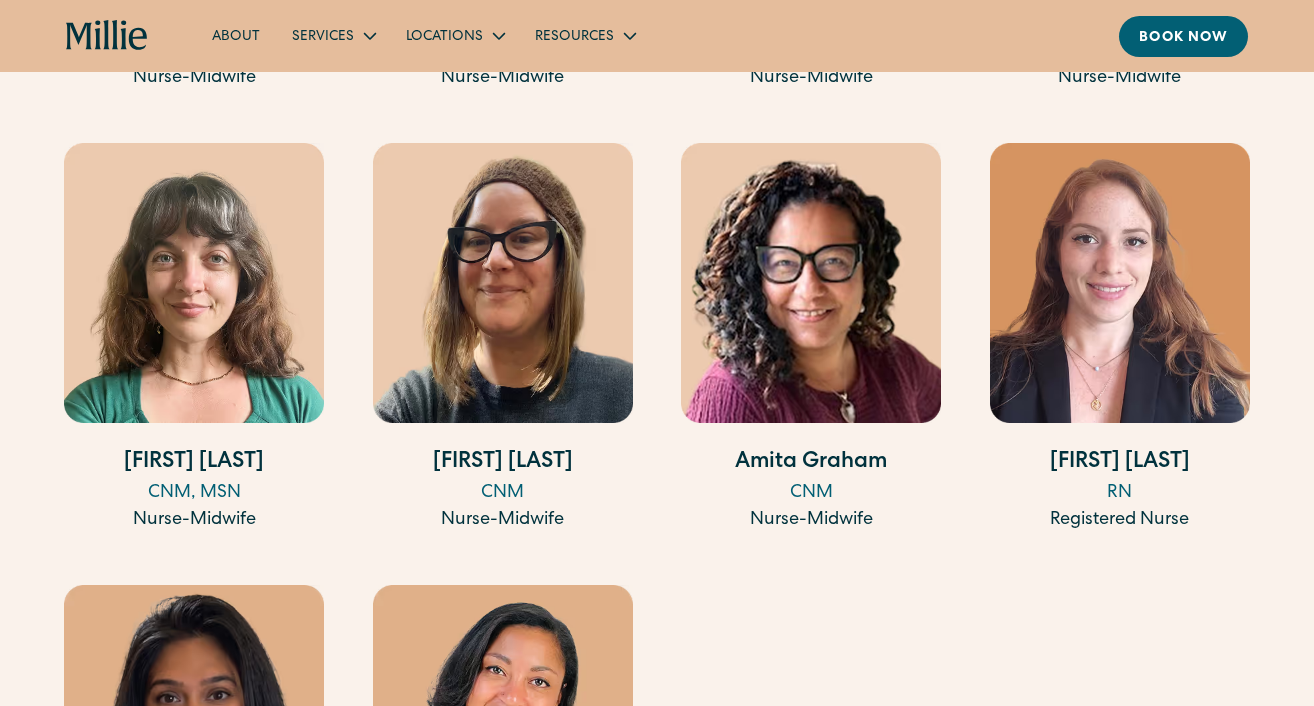 scroll, scrollTop: 2928, scrollLeft: 0, axis: vertical 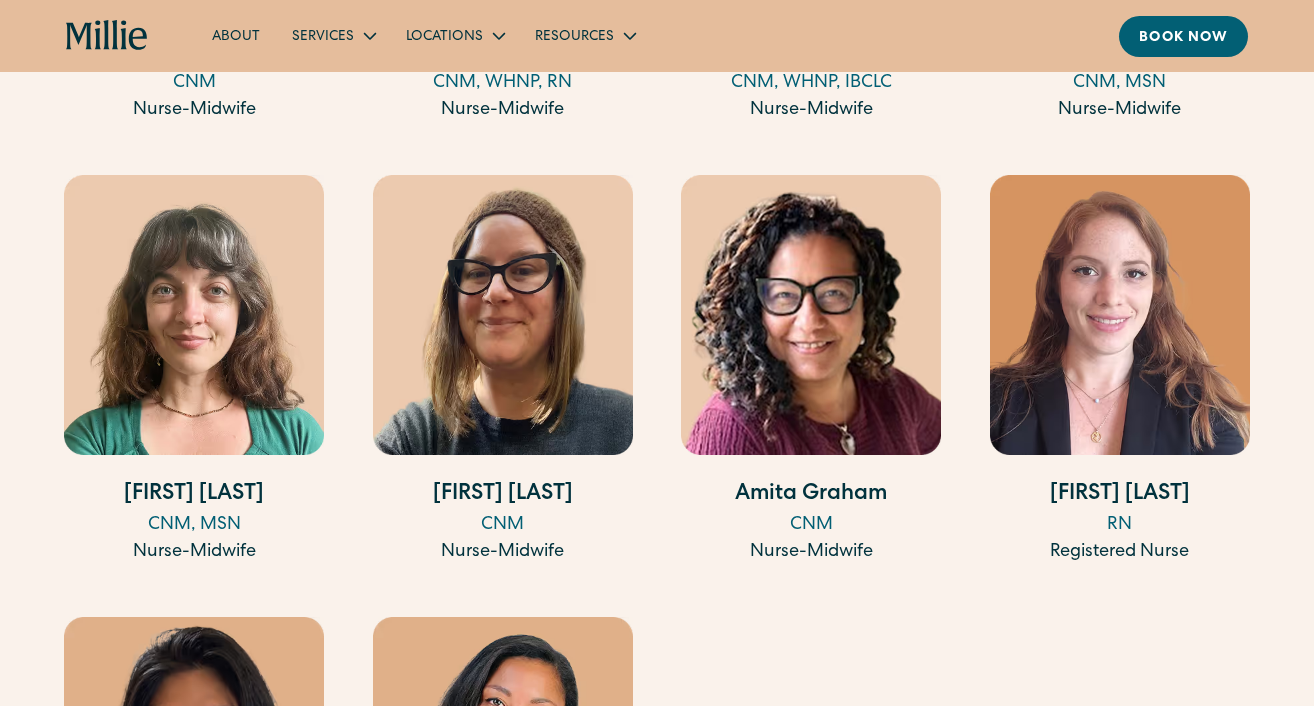 click at bounding box center (503, 315) 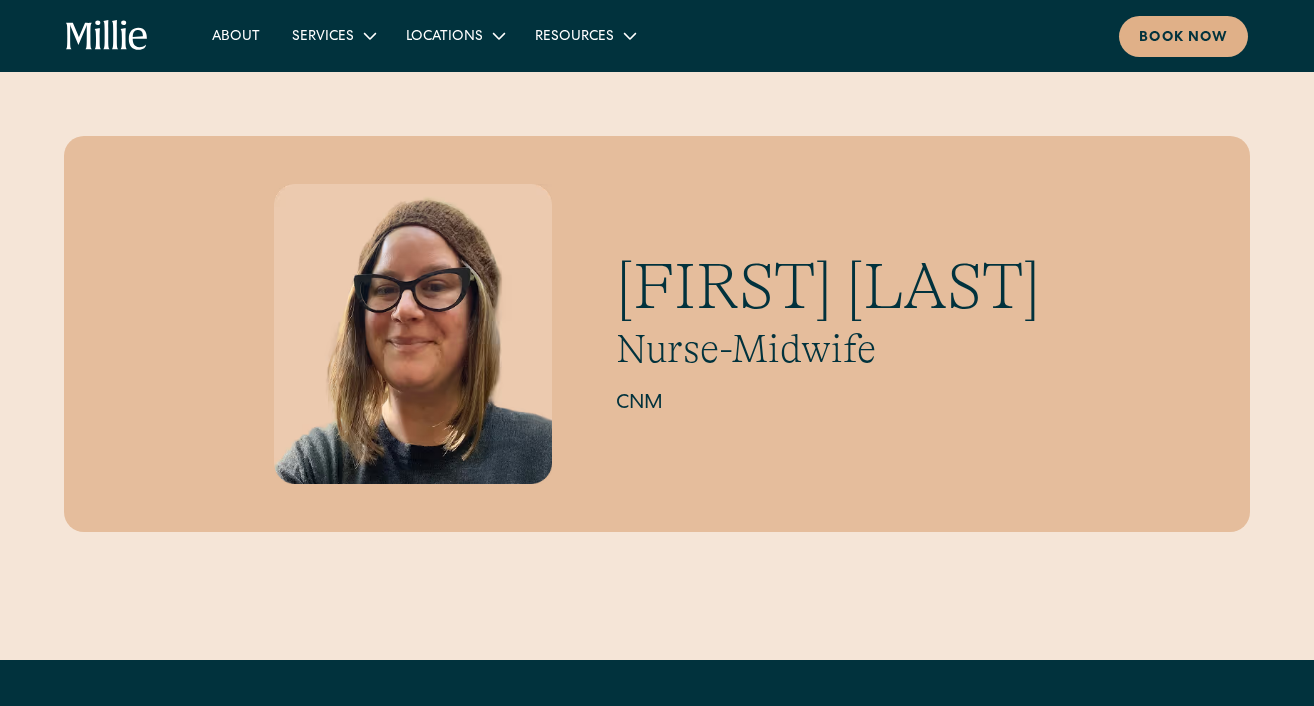 scroll, scrollTop: 0, scrollLeft: 0, axis: both 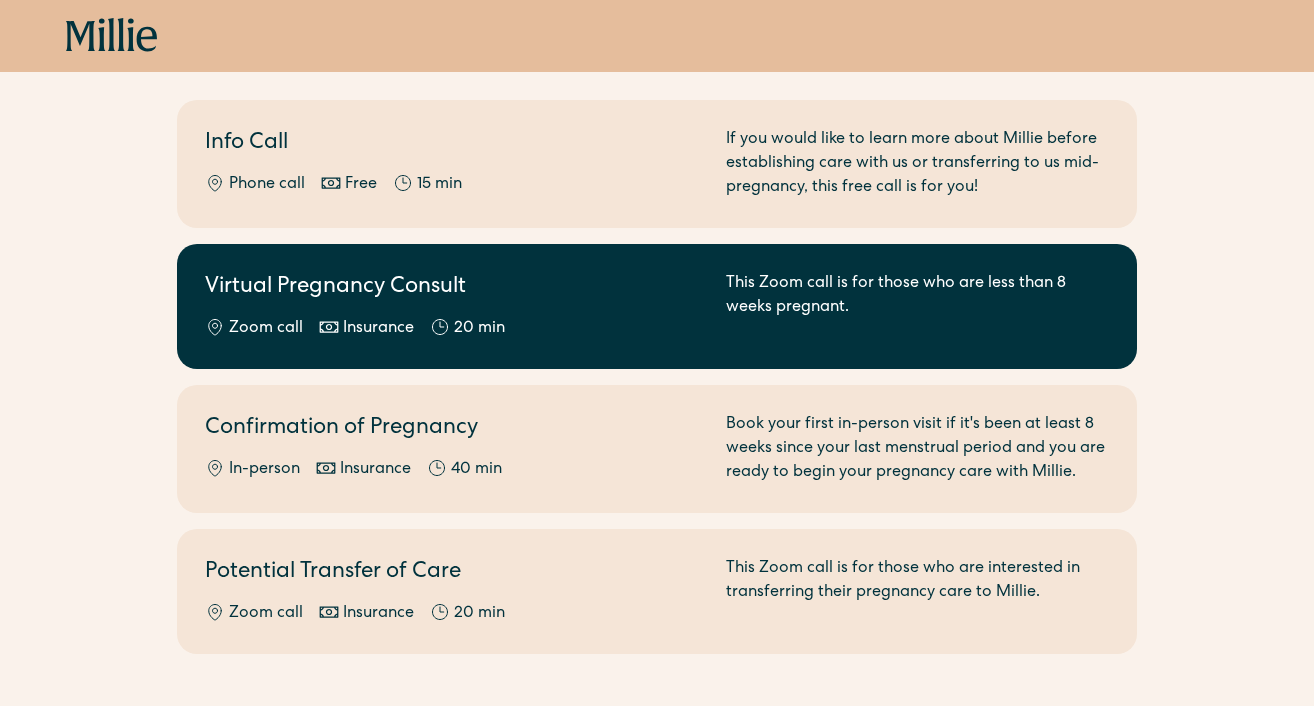 click on "20 min" at bounding box center (479, 329) 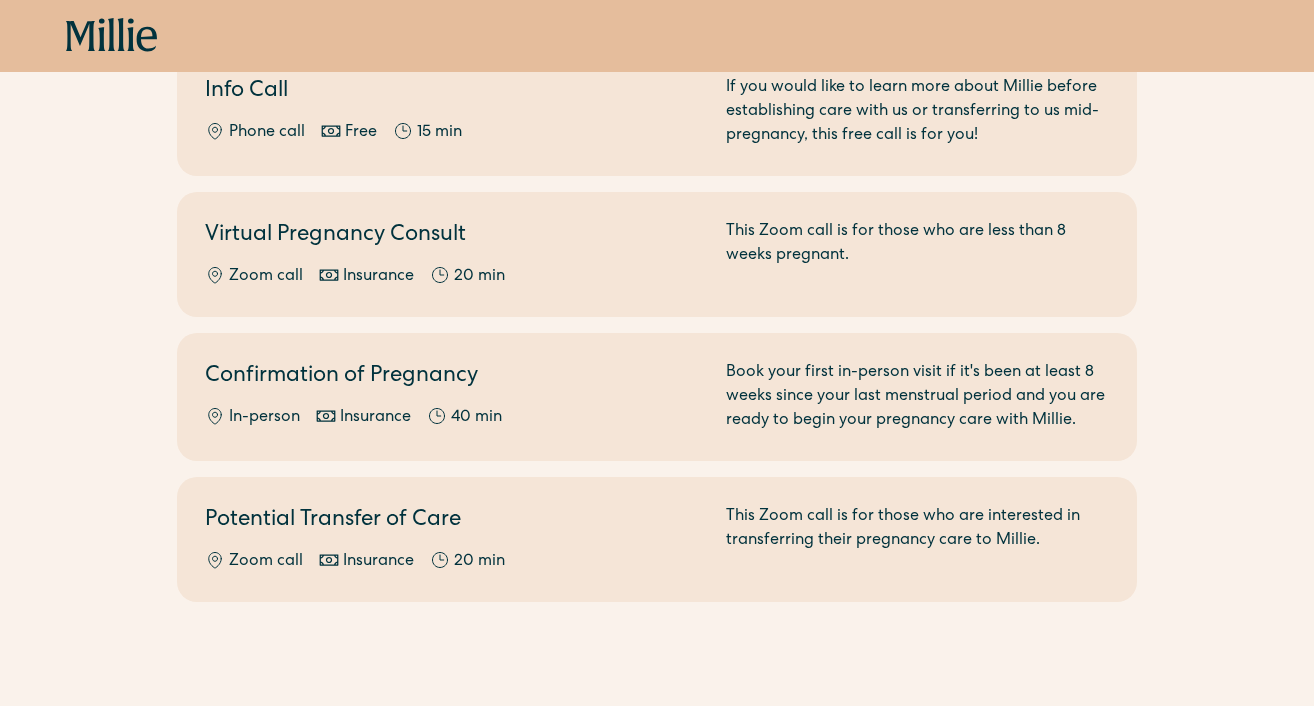 scroll, scrollTop: 0, scrollLeft: 0, axis: both 